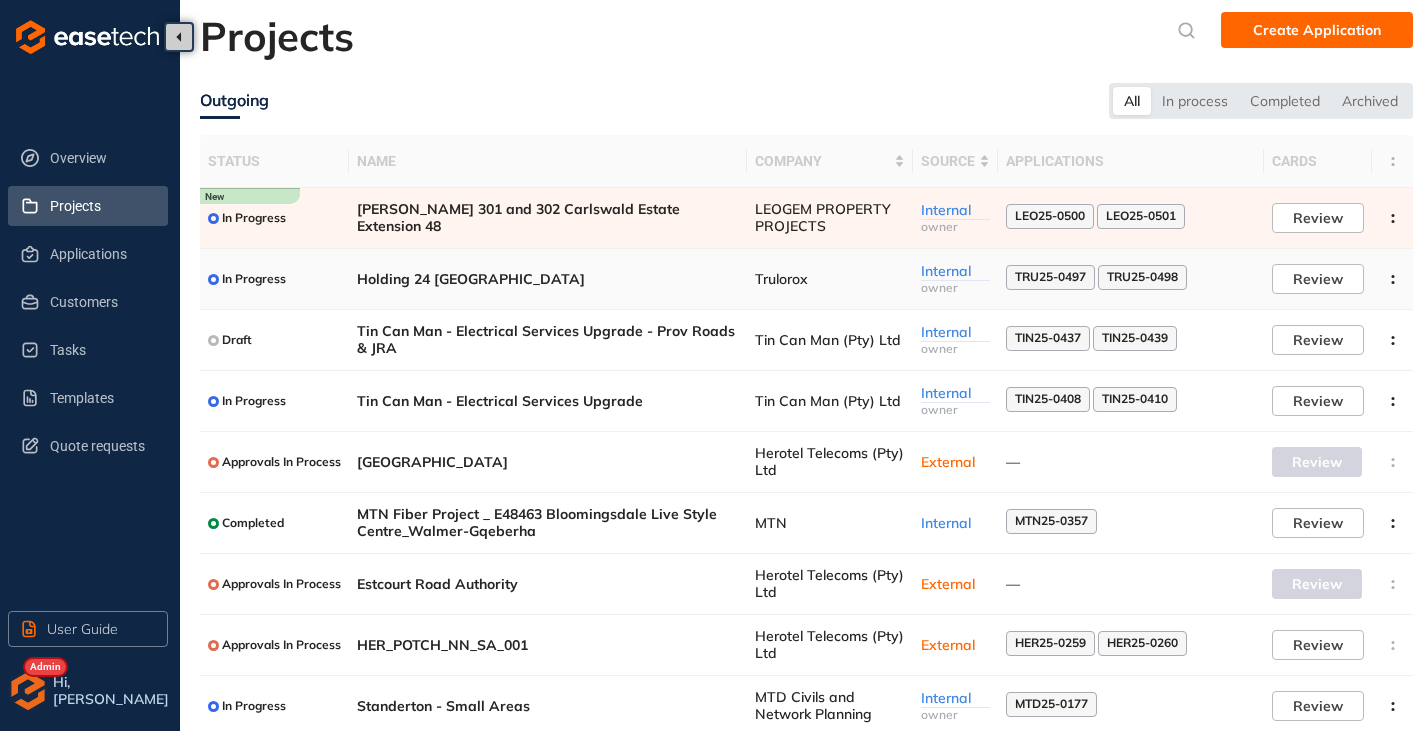 scroll, scrollTop: 0, scrollLeft: 0, axis: both 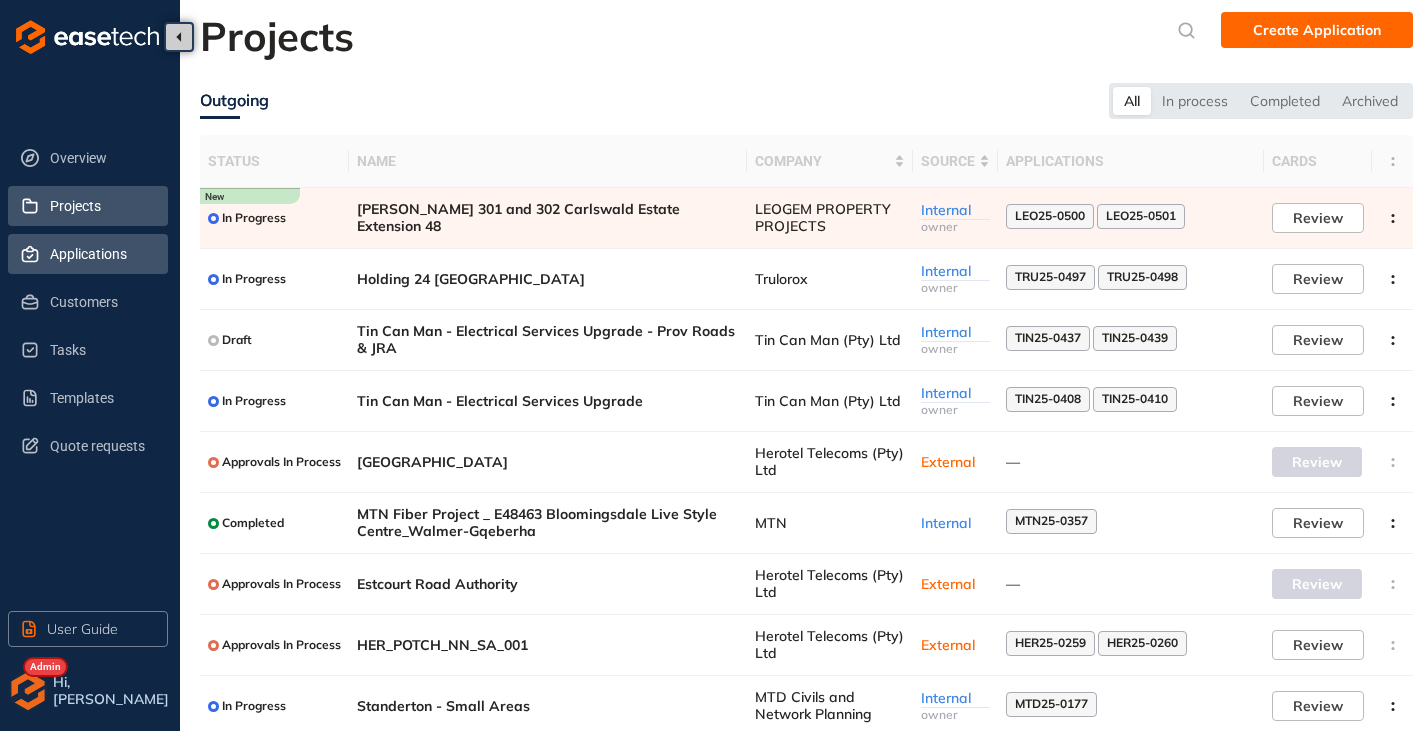 click on "Applications" at bounding box center (101, 254) 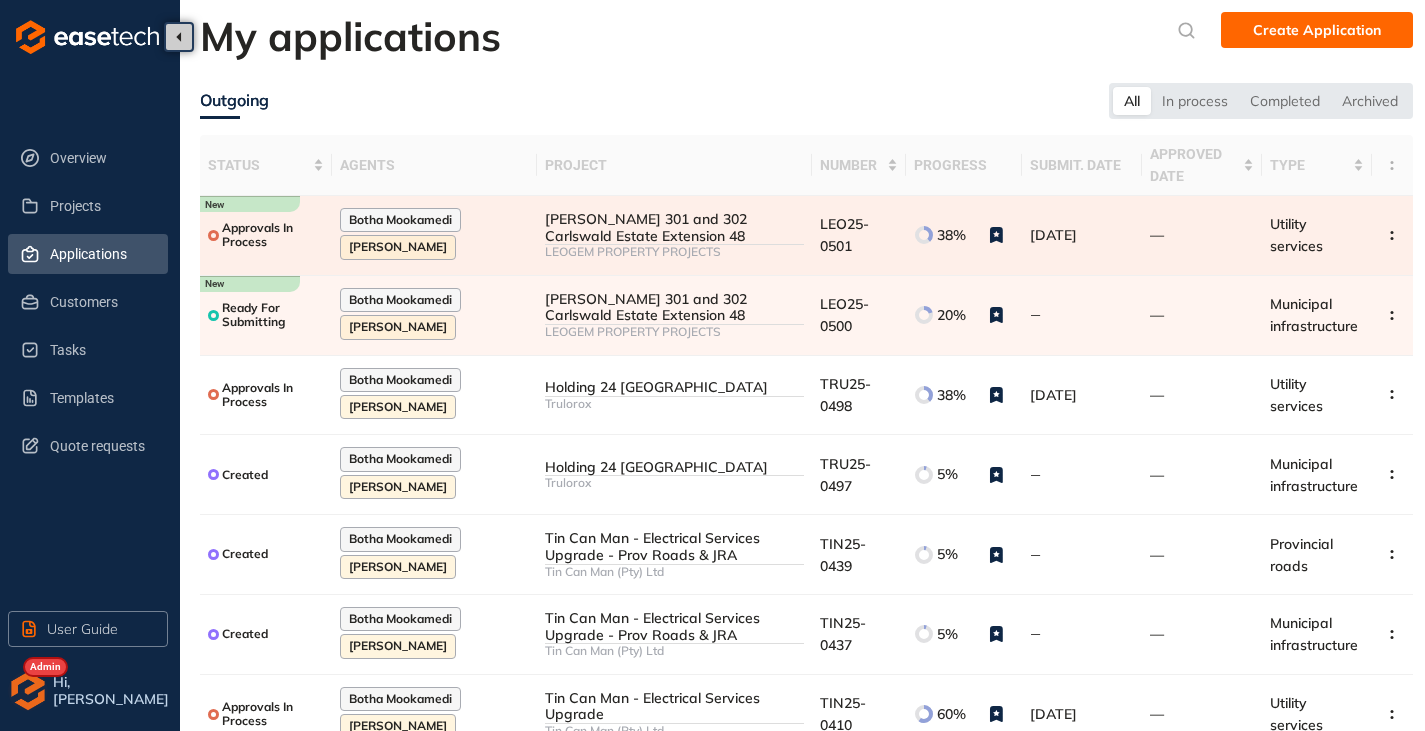 click on "[PERSON_NAME] 301 and 302 Carlswald Estate Extension 48" at bounding box center [674, 228] 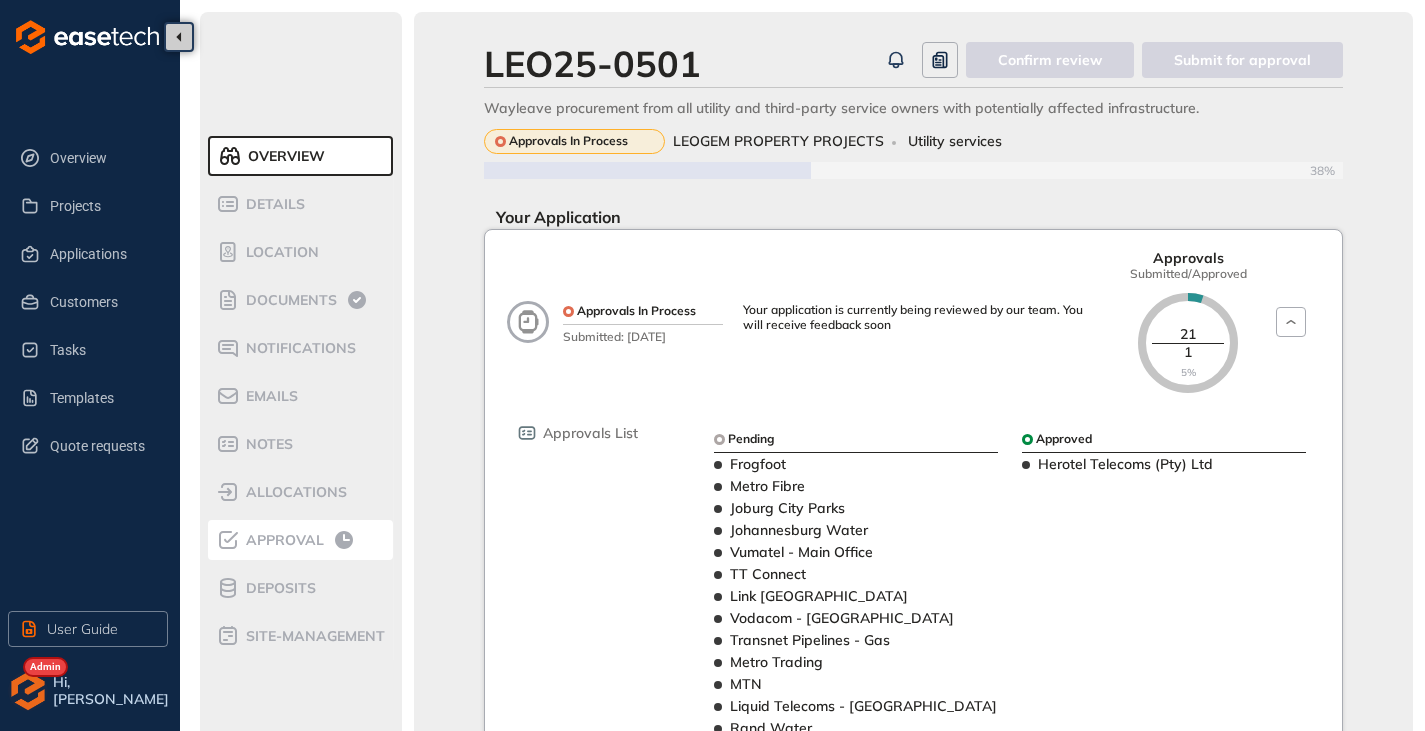 click on "Approval" at bounding box center (282, 540) 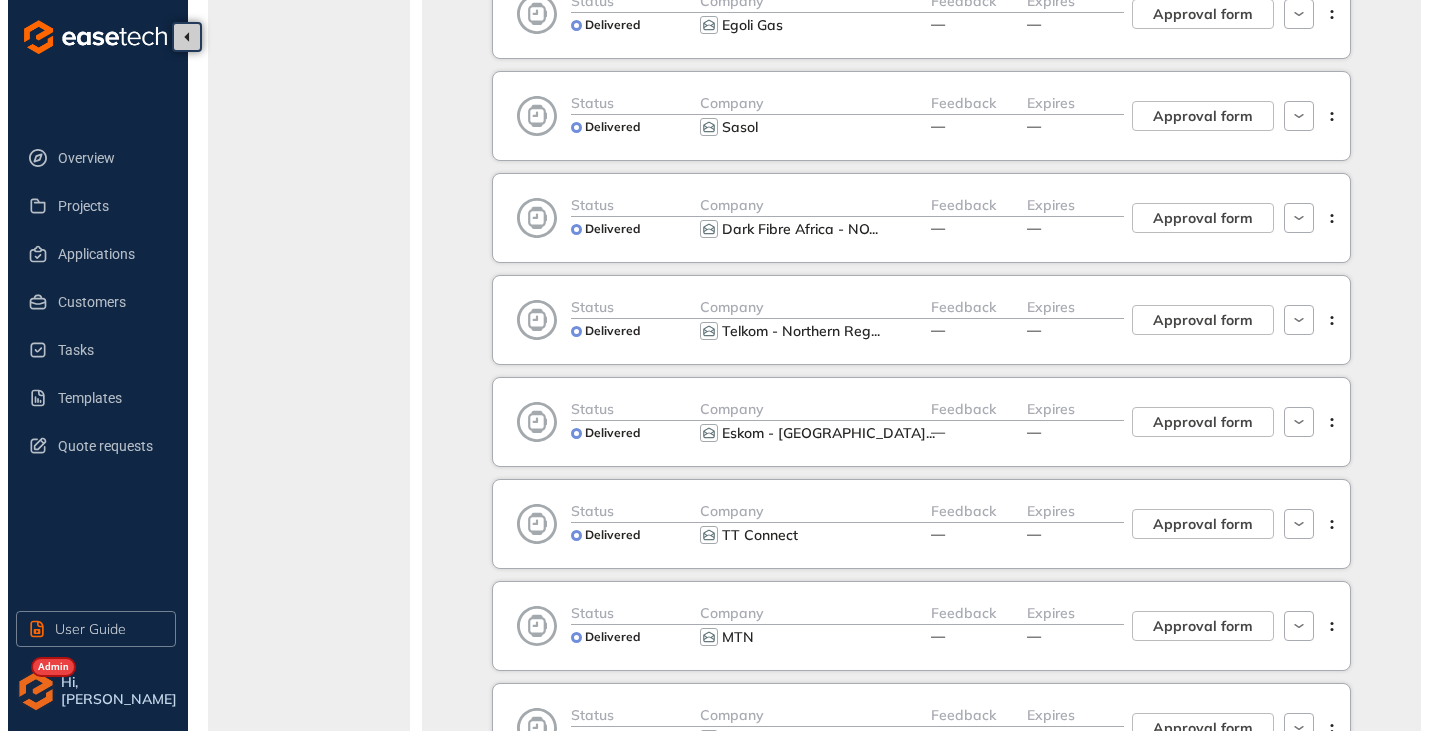 scroll, scrollTop: 900, scrollLeft: 0, axis: vertical 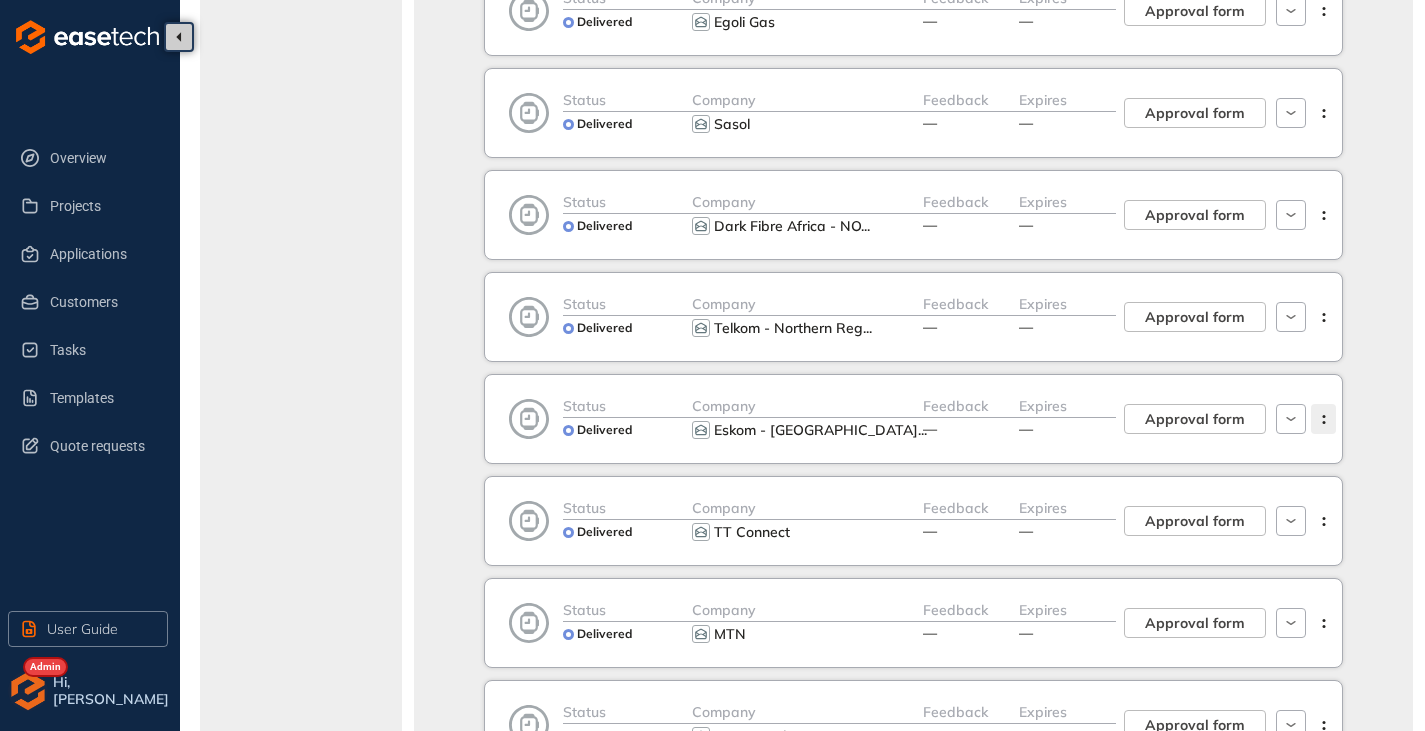click 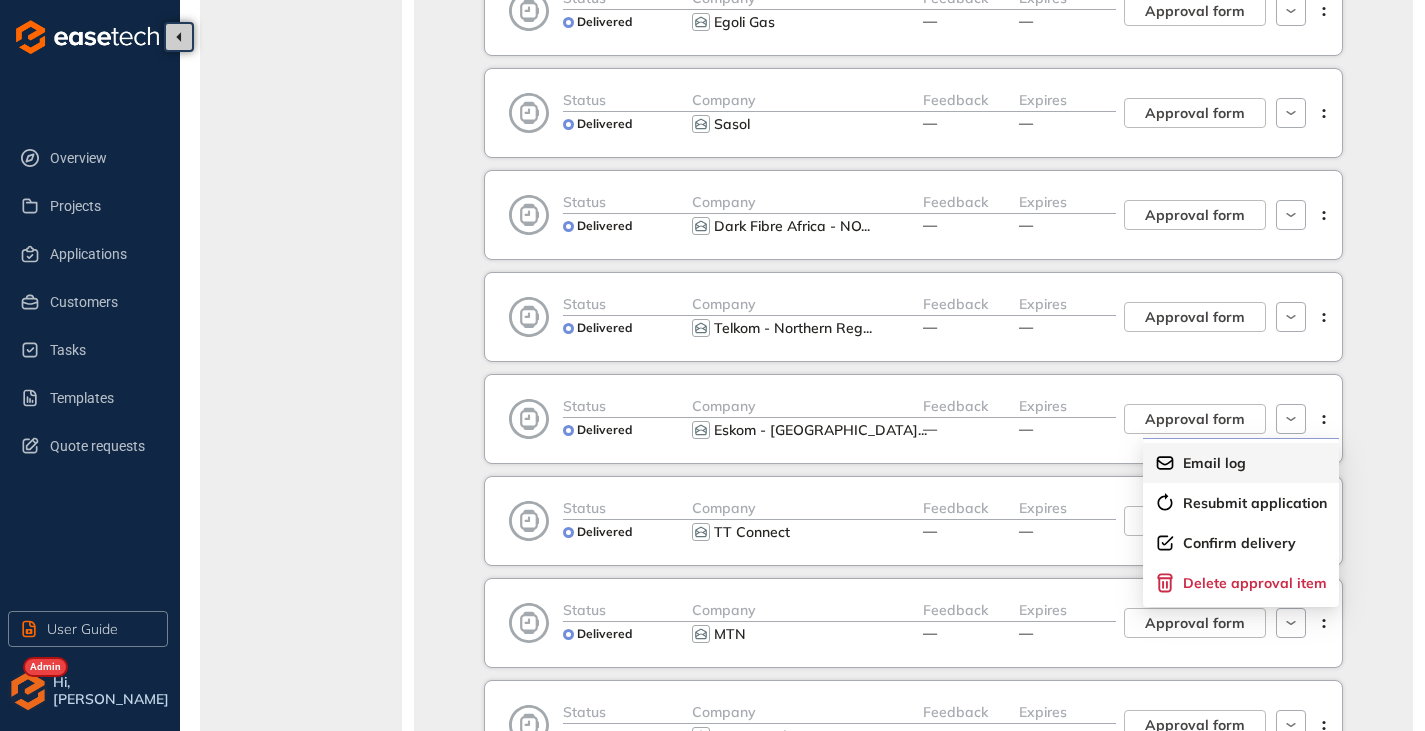 click on "Email log" at bounding box center (1214, 463) 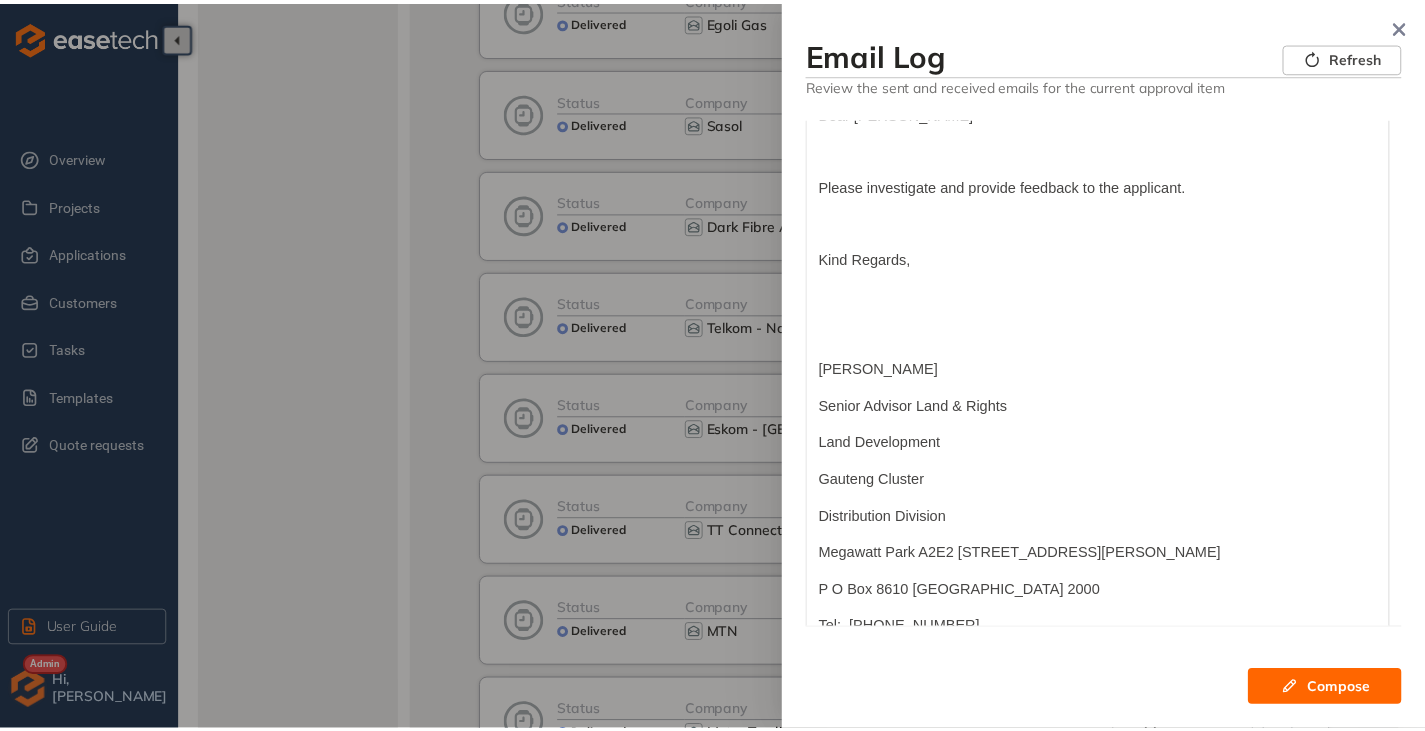 scroll, scrollTop: 0, scrollLeft: 0, axis: both 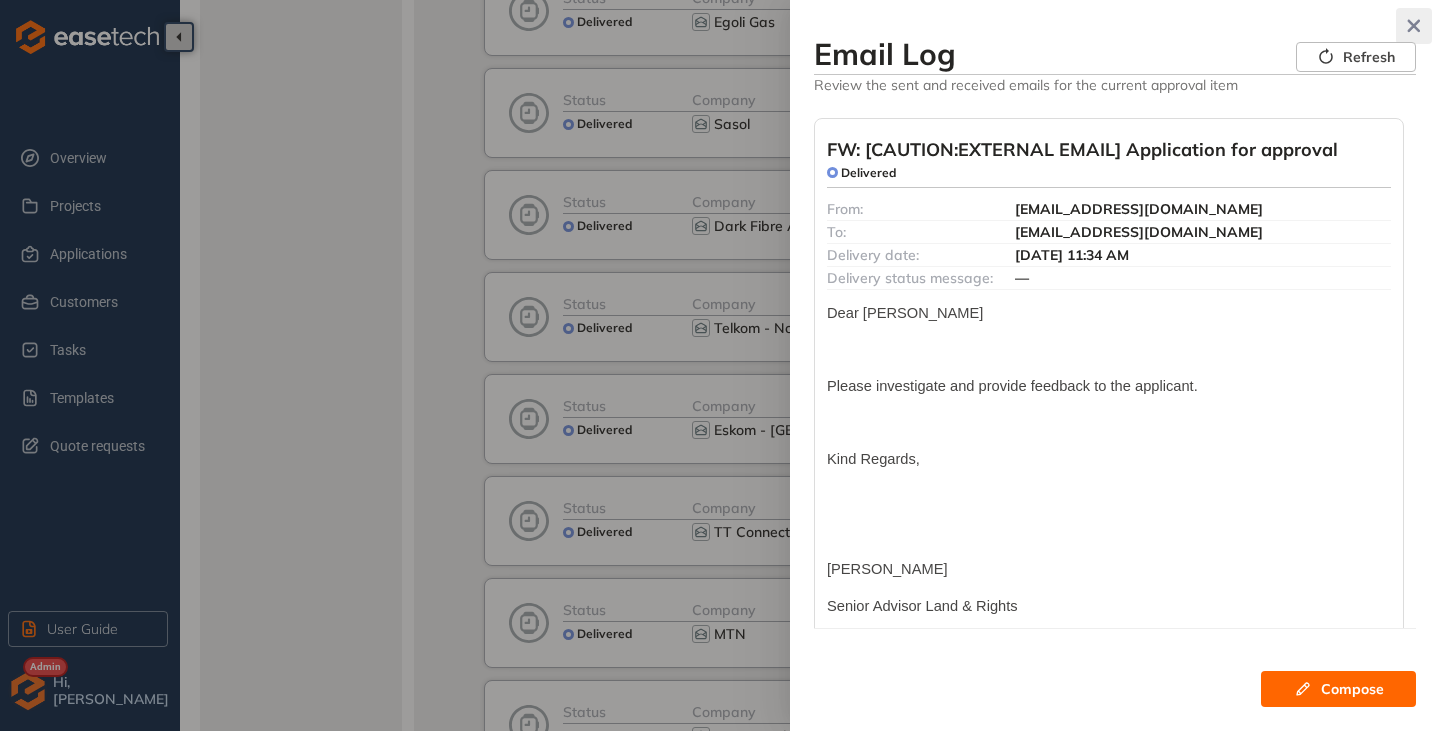 click 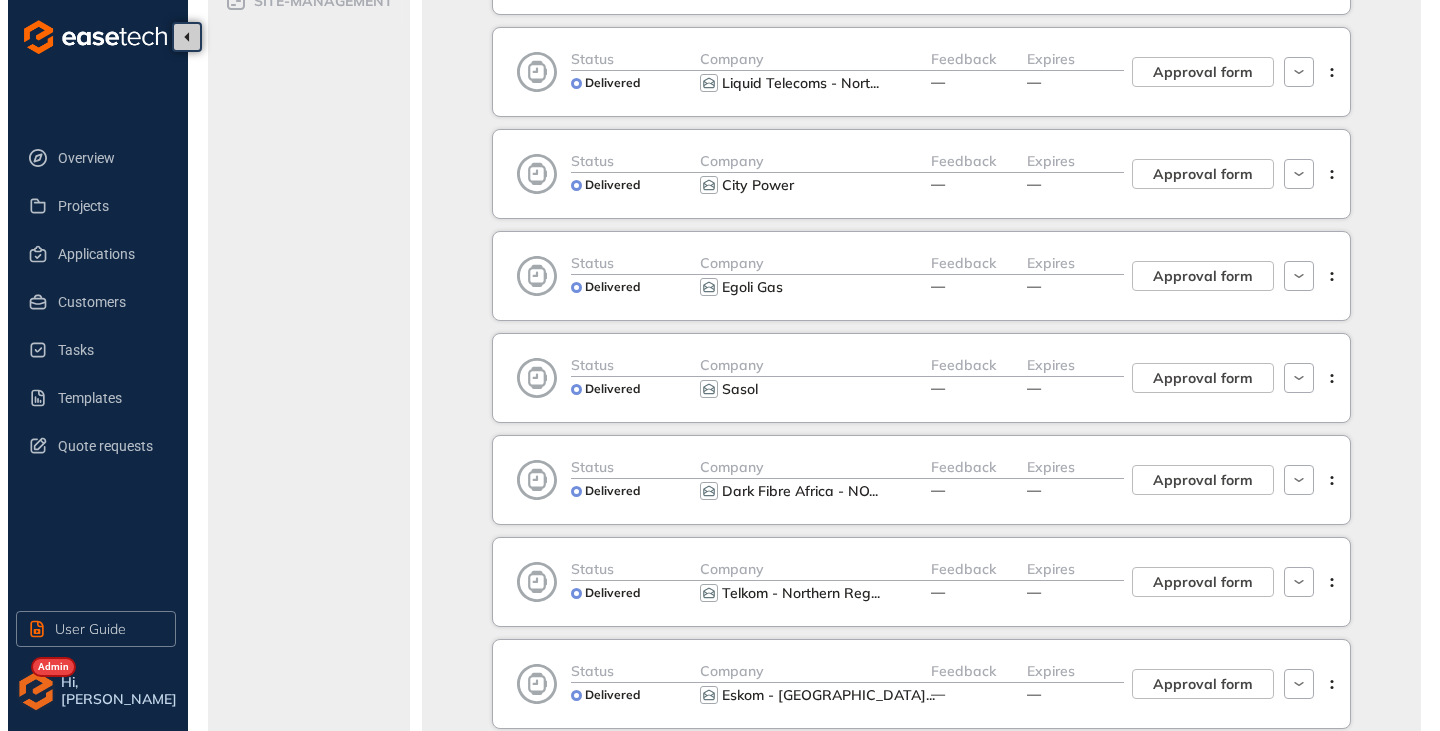 scroll, scrollTop: 600, scrollLeft: 0, axis: vertical 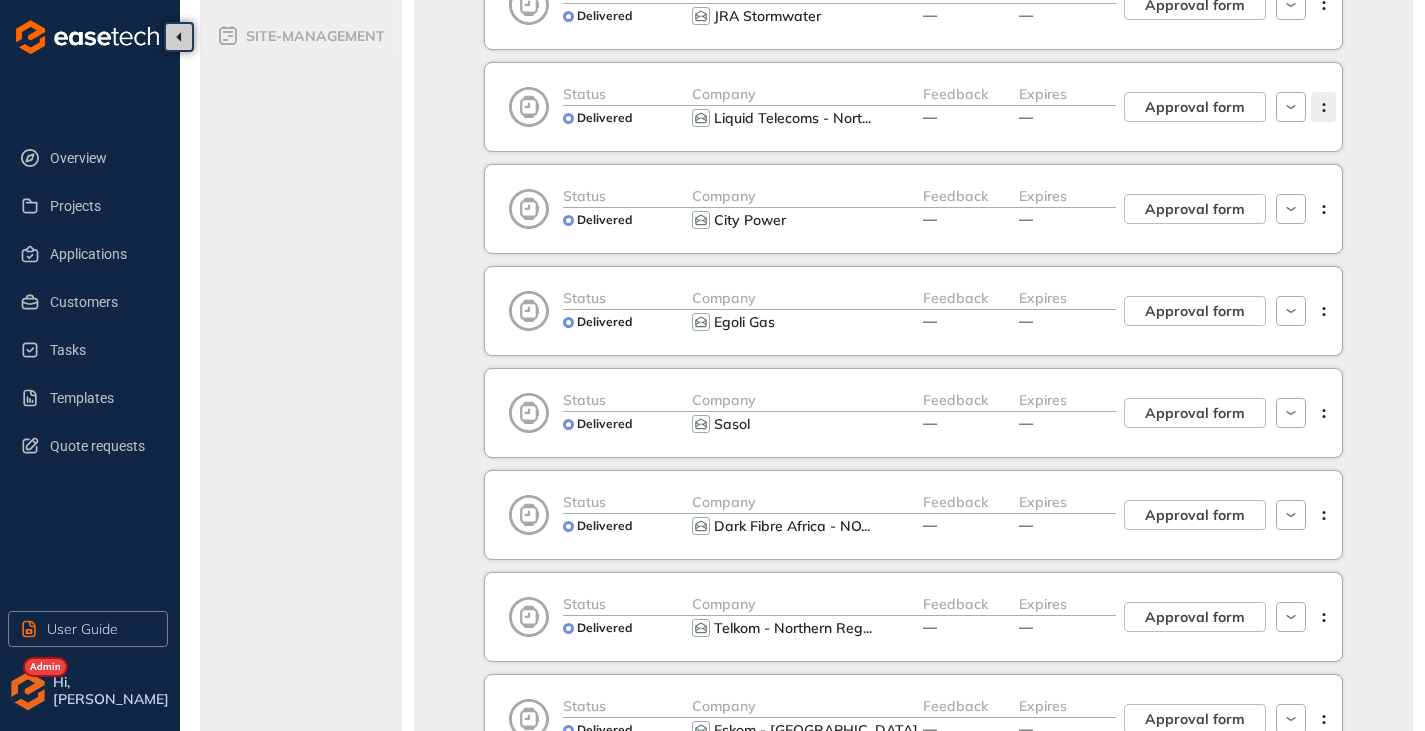 click 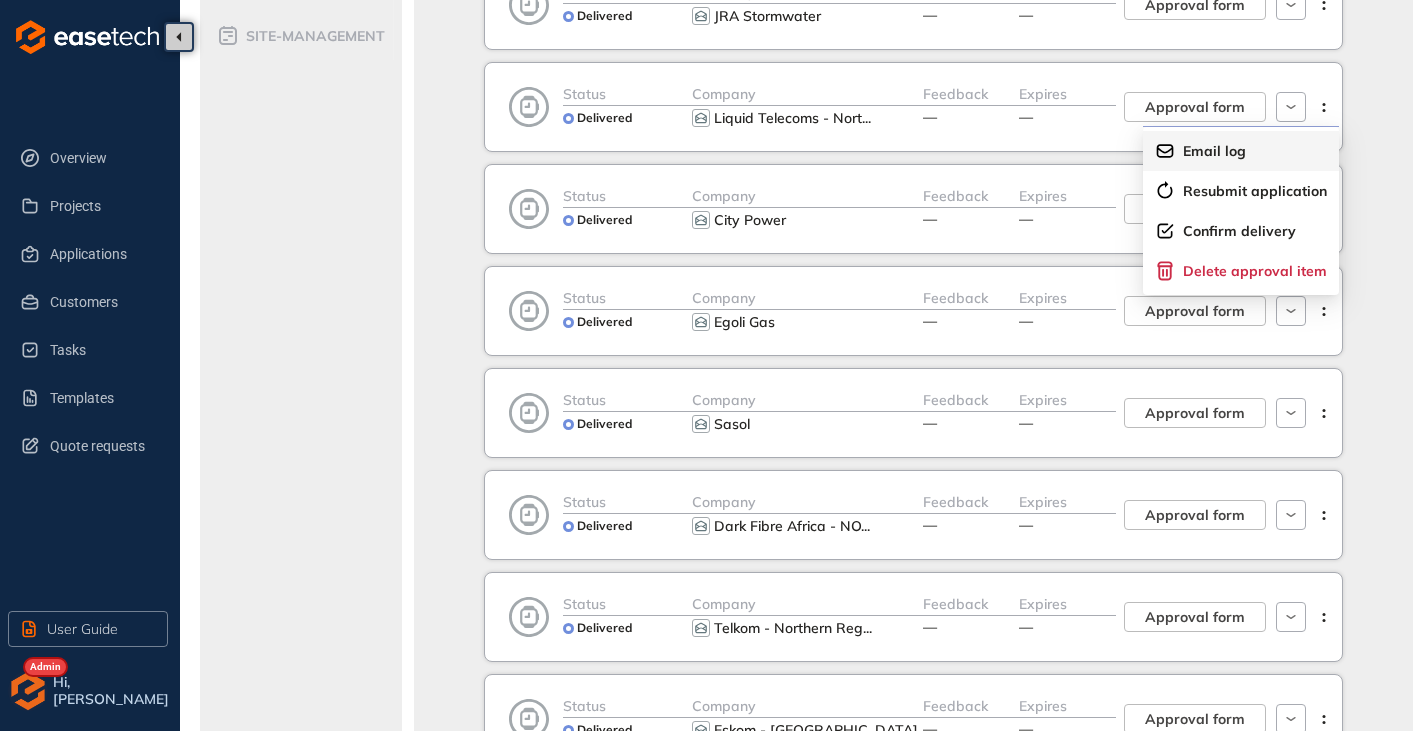 click on "Email log" at bounding box center [1214, 151] 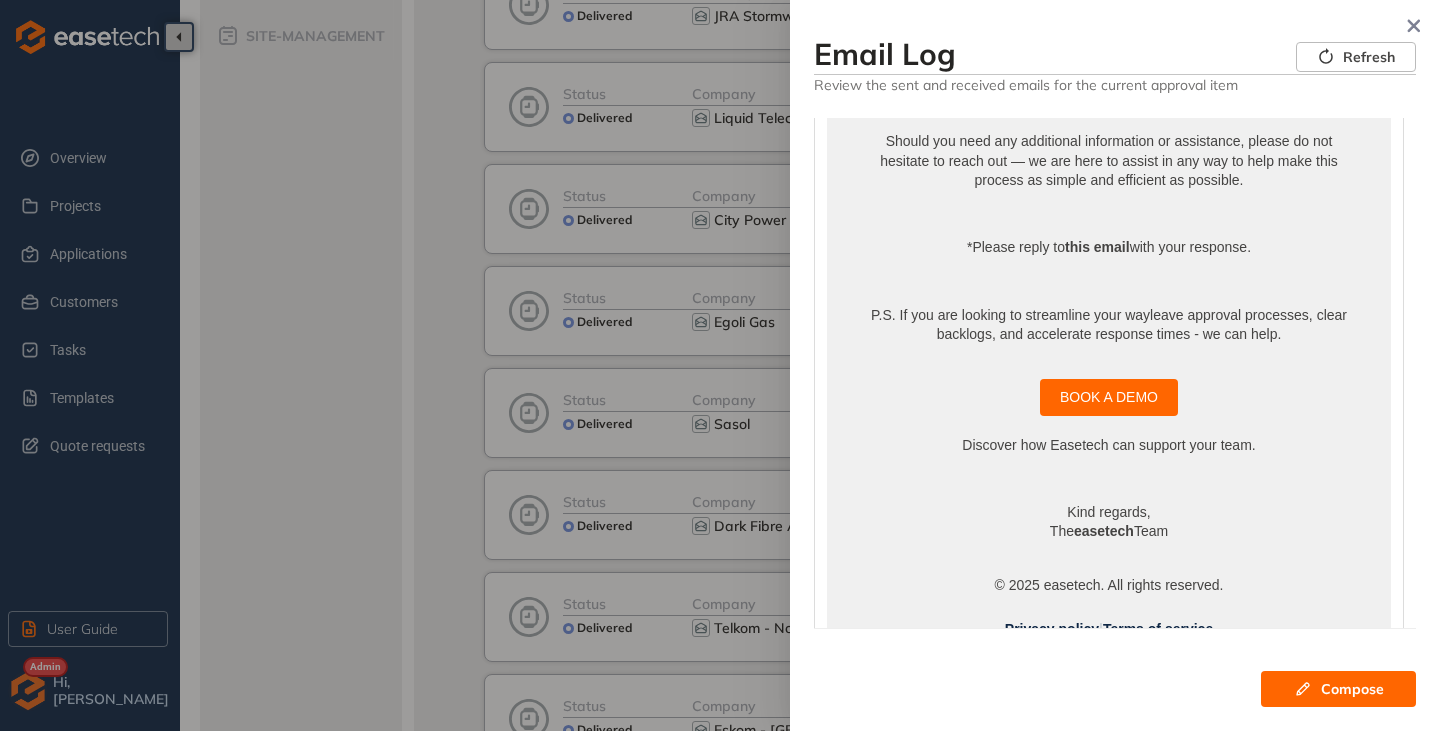 scroll, scrollTop: 700, scrollLeft: 0, axis: vertical 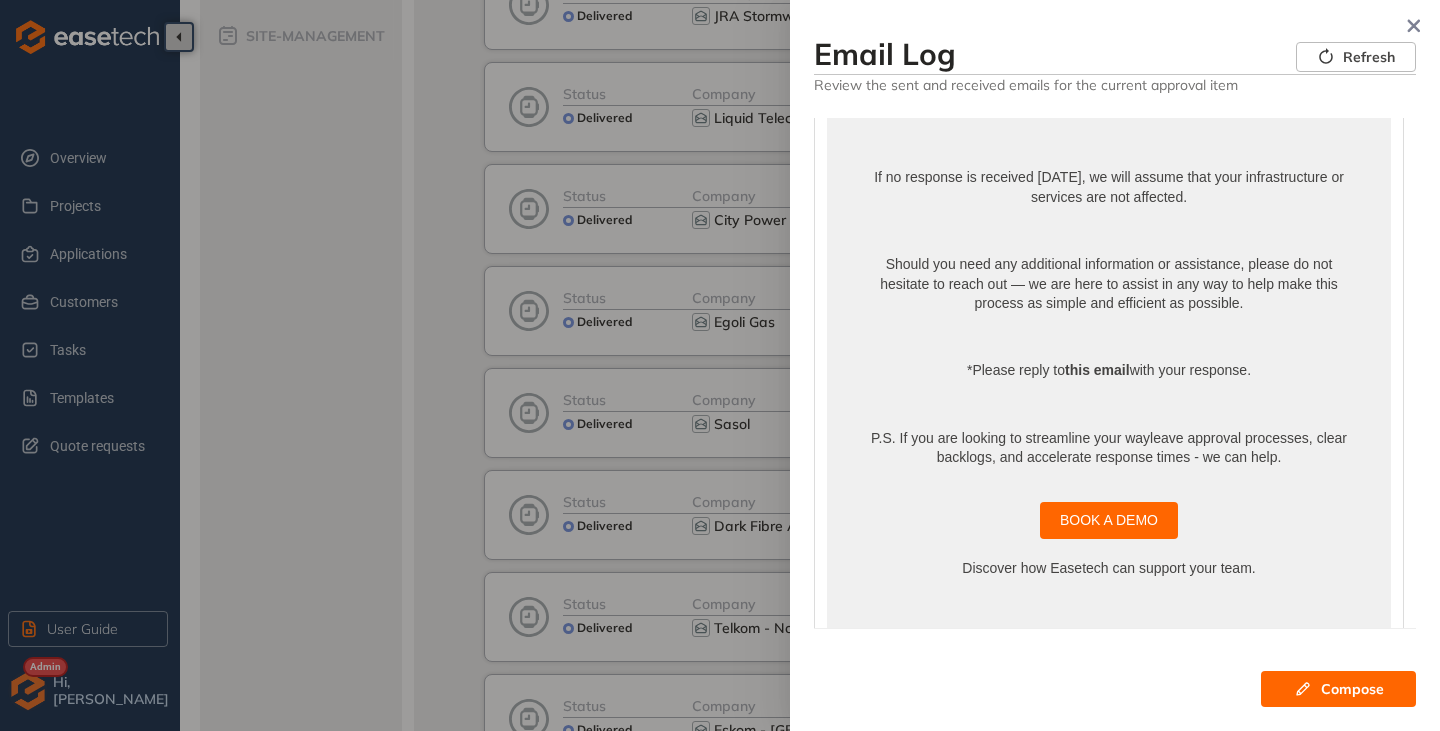 drag, startPoint x: 956, startPoint y: 369, endPoint x: 1259, endPoint y: 365, distance: 303.0264 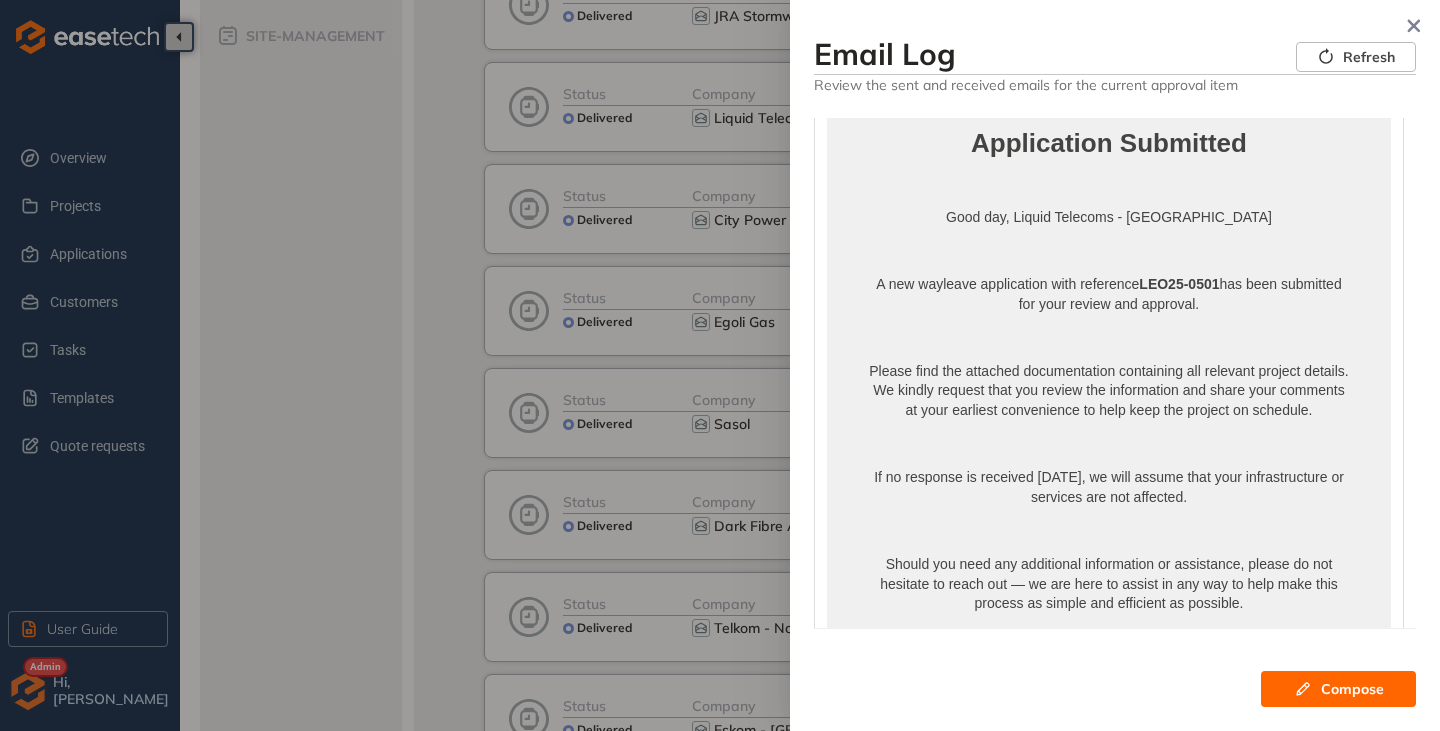 scroll, scrollTop: 0, scrollLeft: 0, axis: both 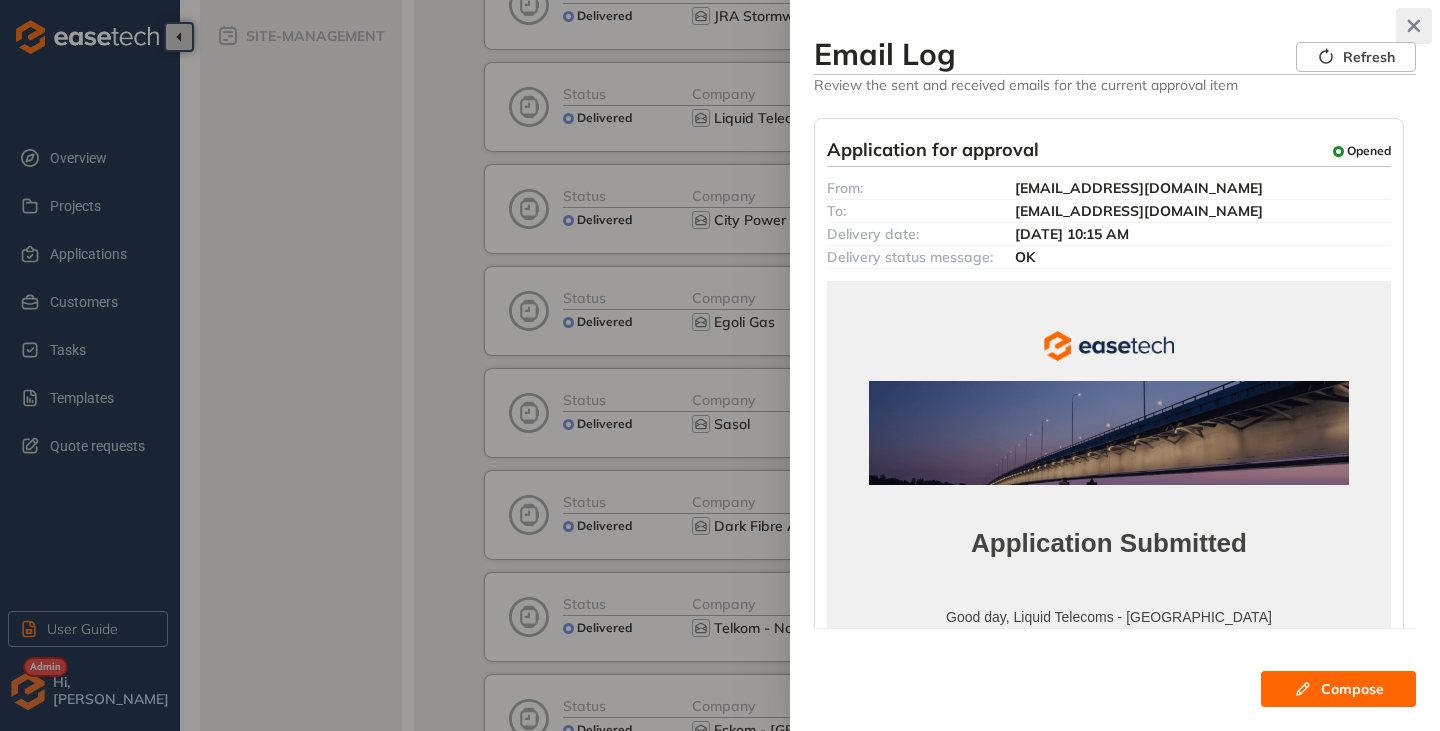 click 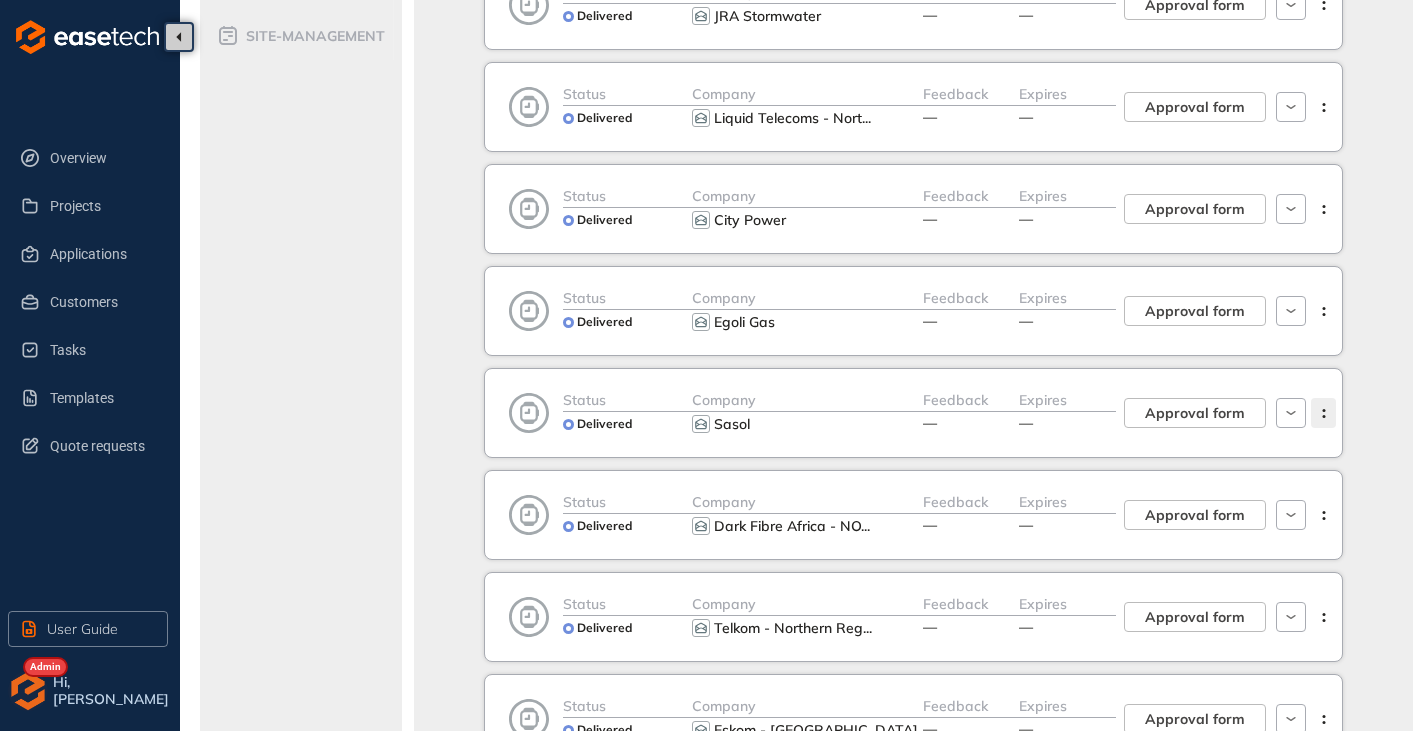 click at bounding box center [1323, 413] 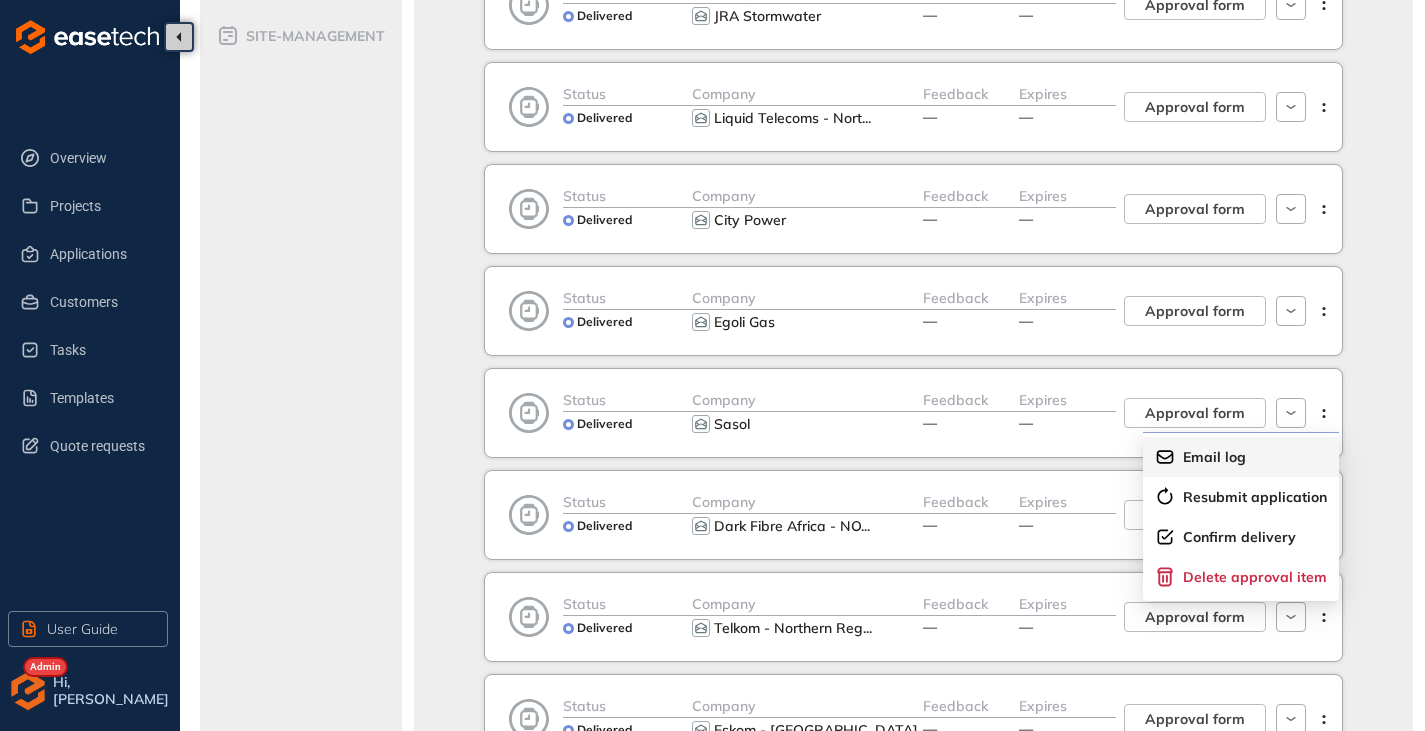 click on "Email log" at bounding box center [1214, 457] 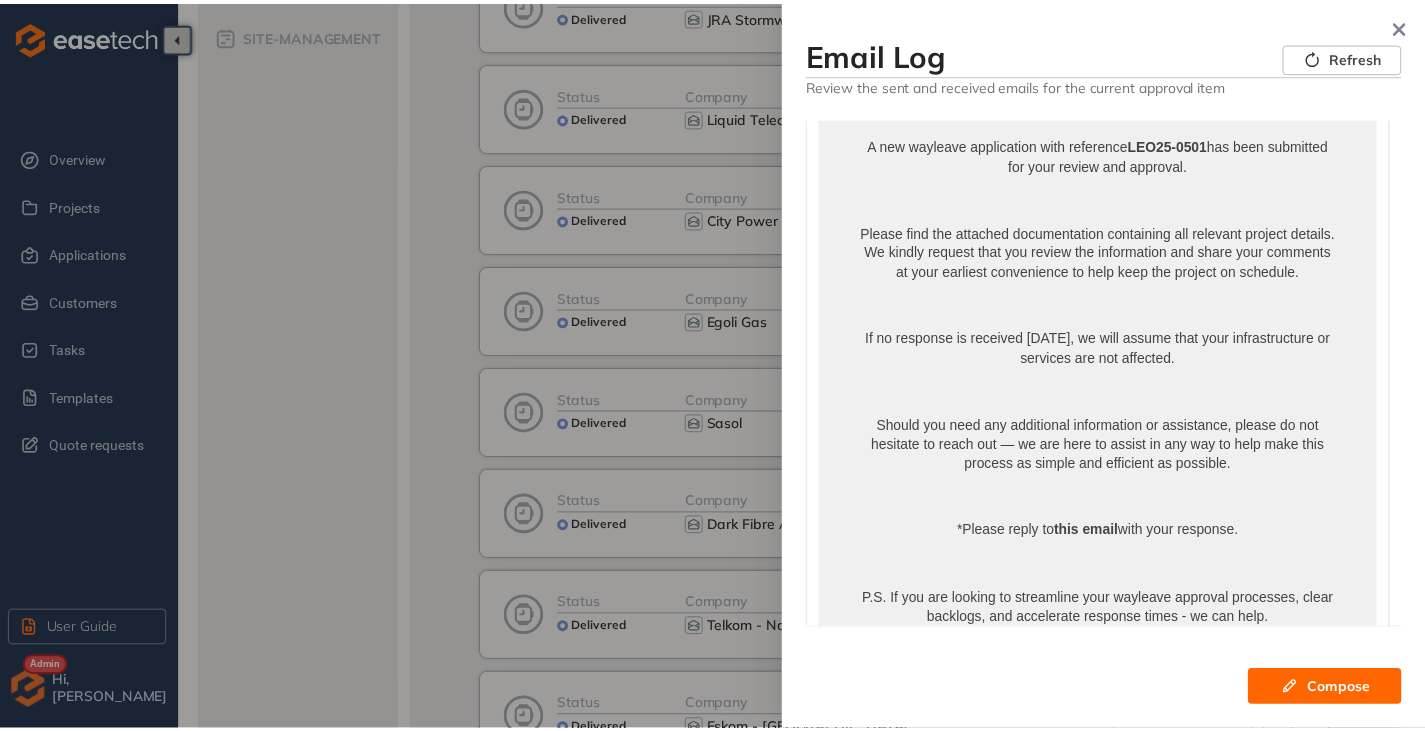 scroll, scrollTop: 0, scrollLeft: 0, axis: both 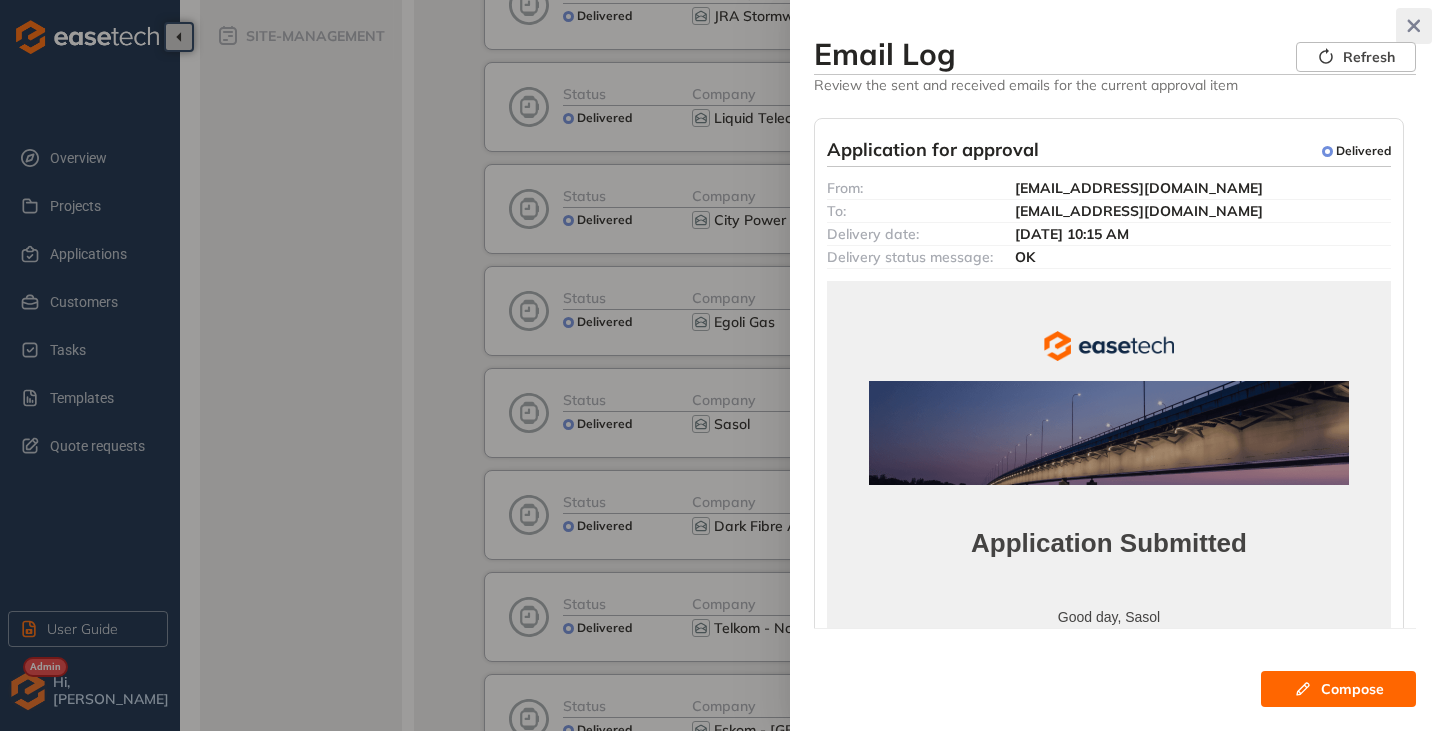 click 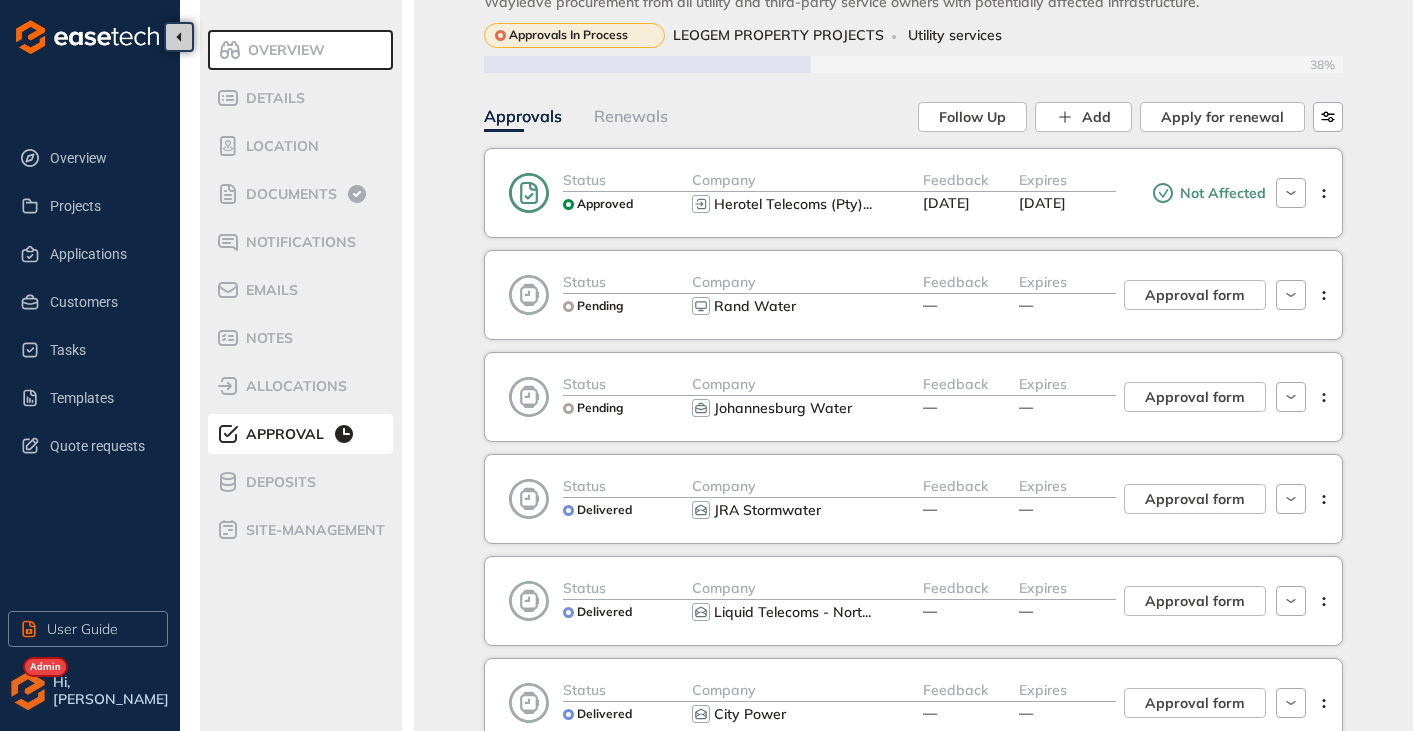 scroll, scrollTop: 0, scrollLeft: 0, axis: both 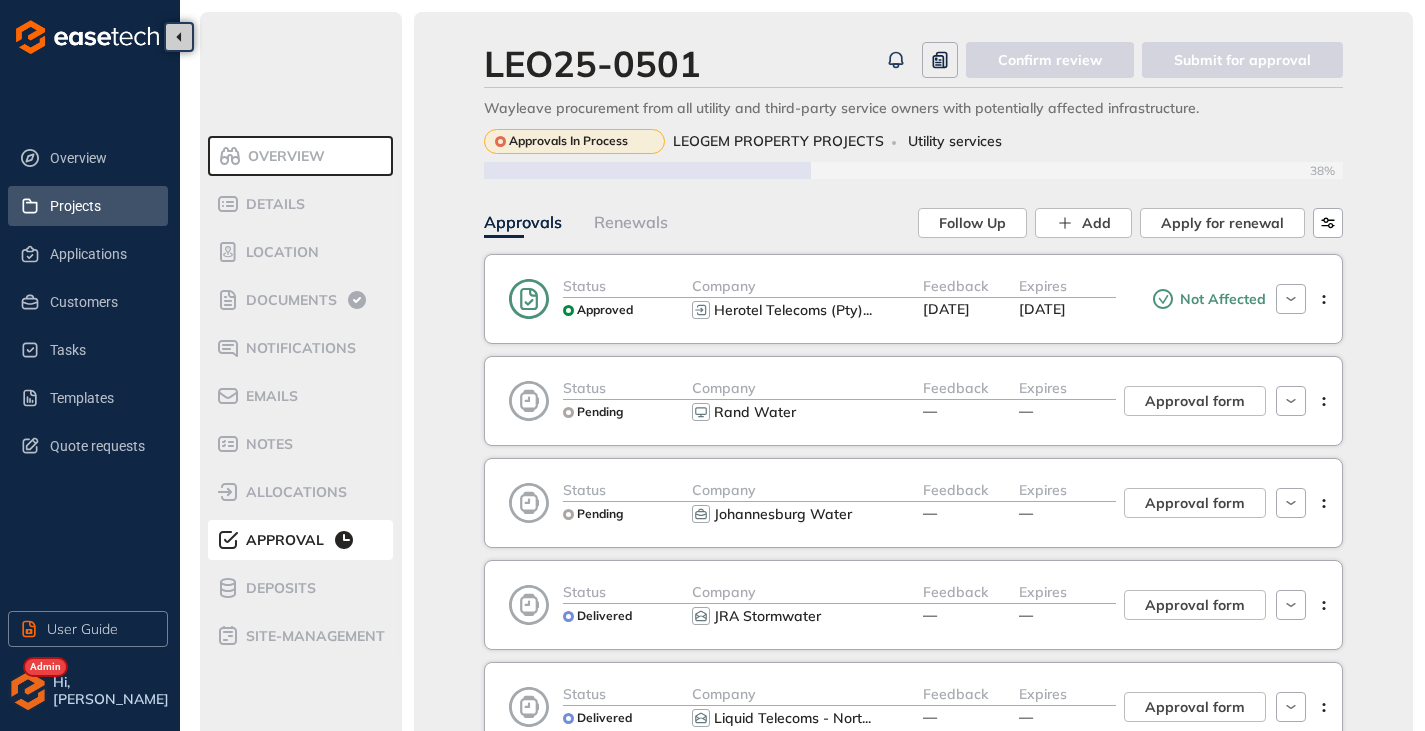 click on "Projects" at bounding box center [101, 206] 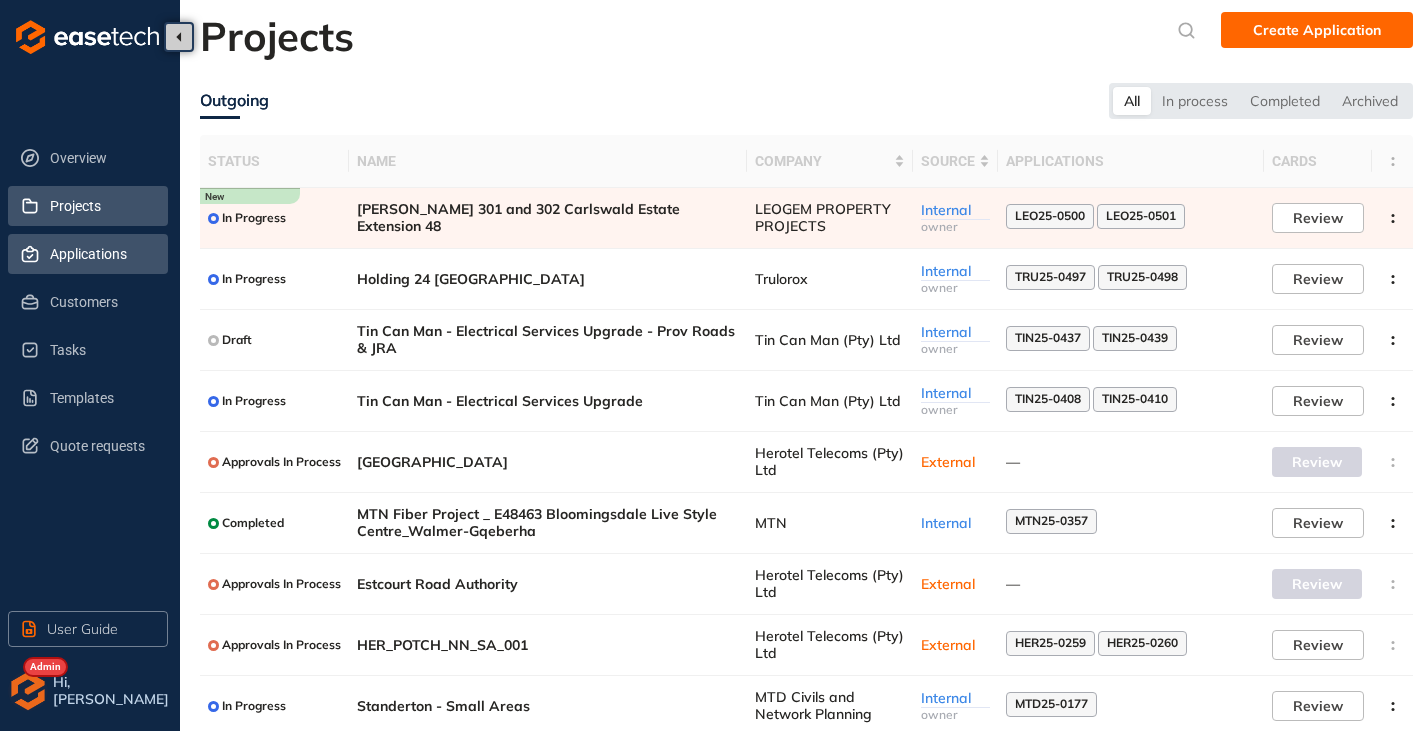 click on "Applications" at bounding box center (101, 254) 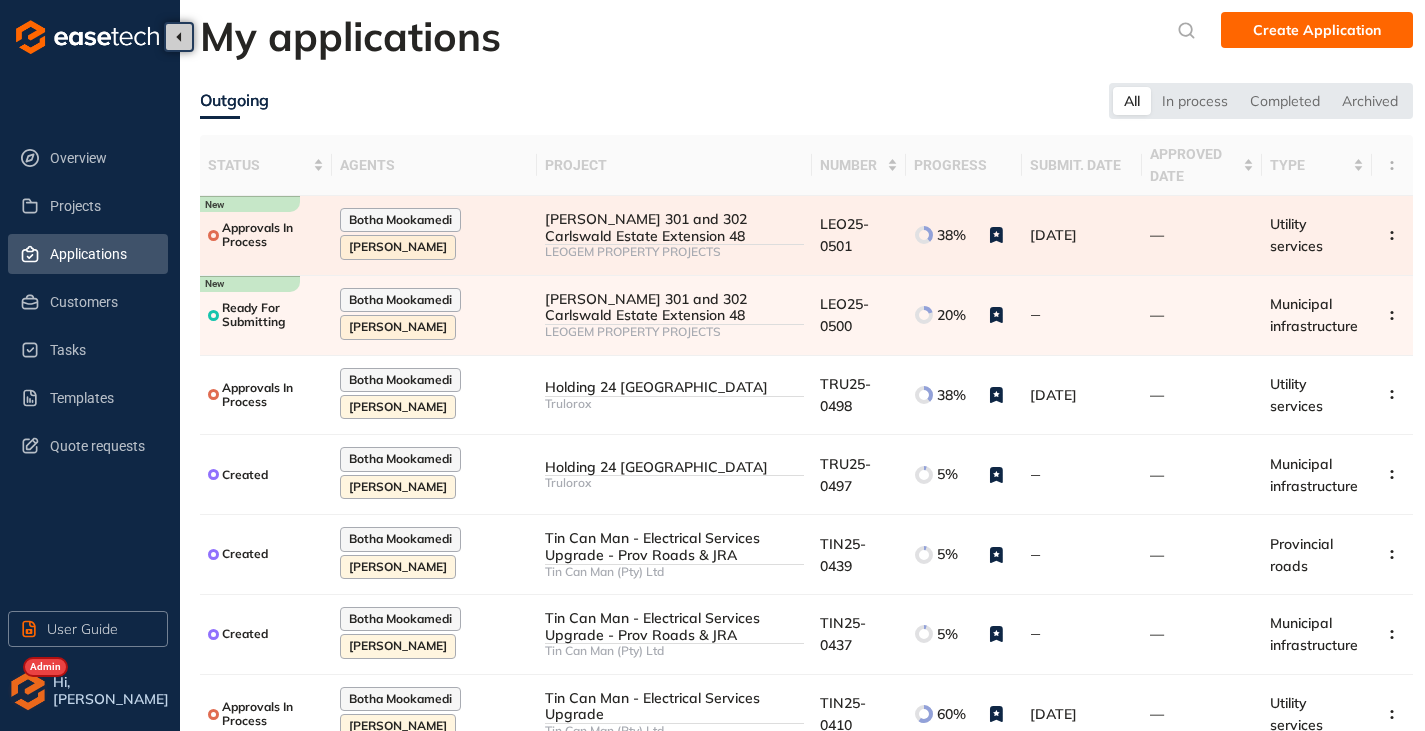 click on "[PERSON_NAME] 301 and 302 Carlswald Estate Extension 48" at bounding box center [674, 228] 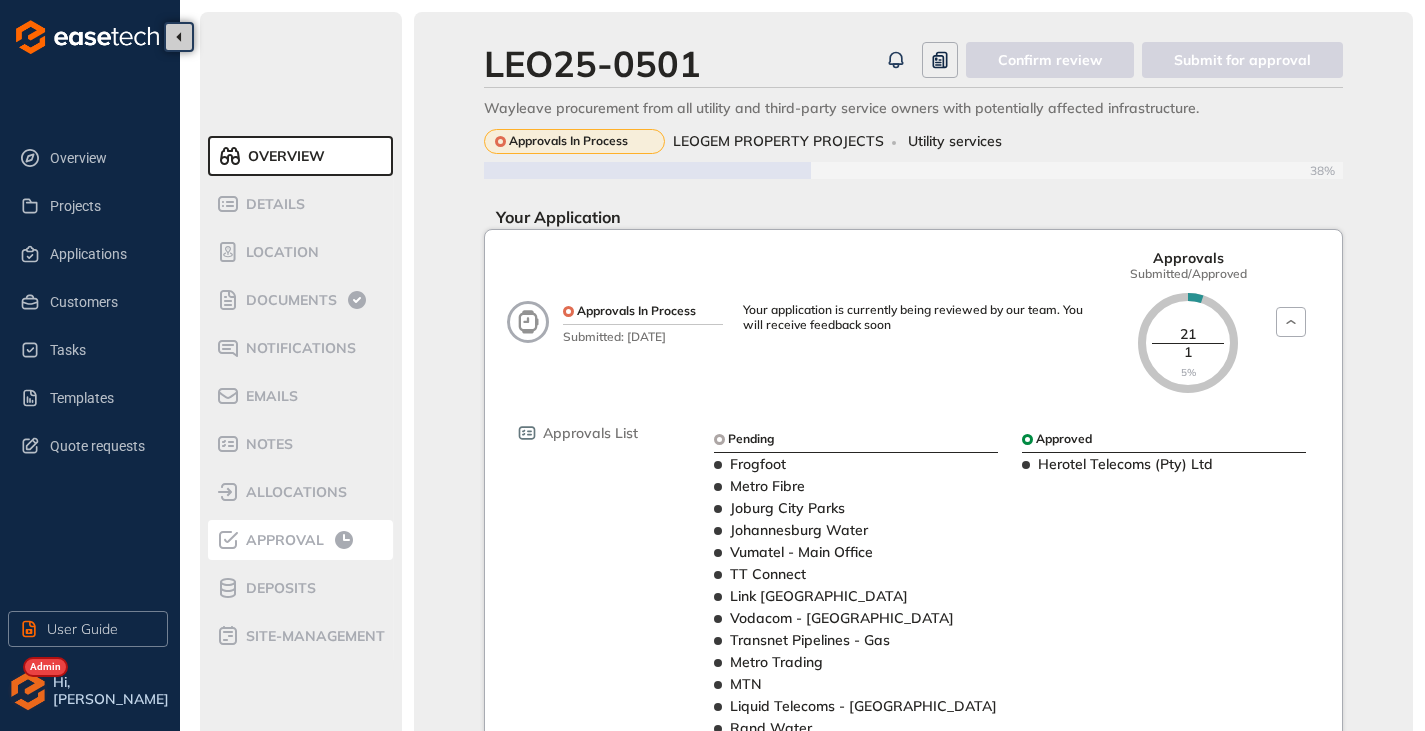 click on "Approval" at bounding box center (282, 540) 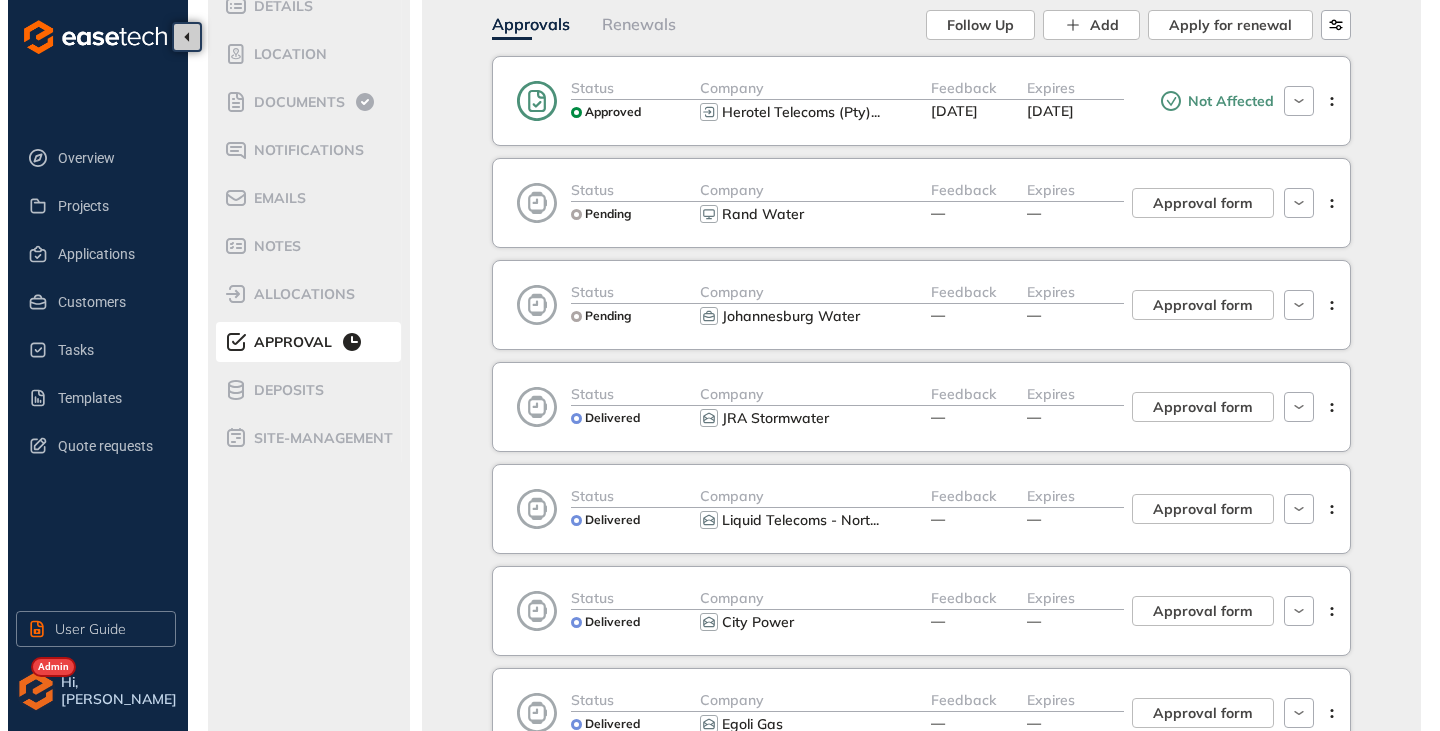 scroll, scrollTop: 200, scrollLeft: 0, axis: vertical 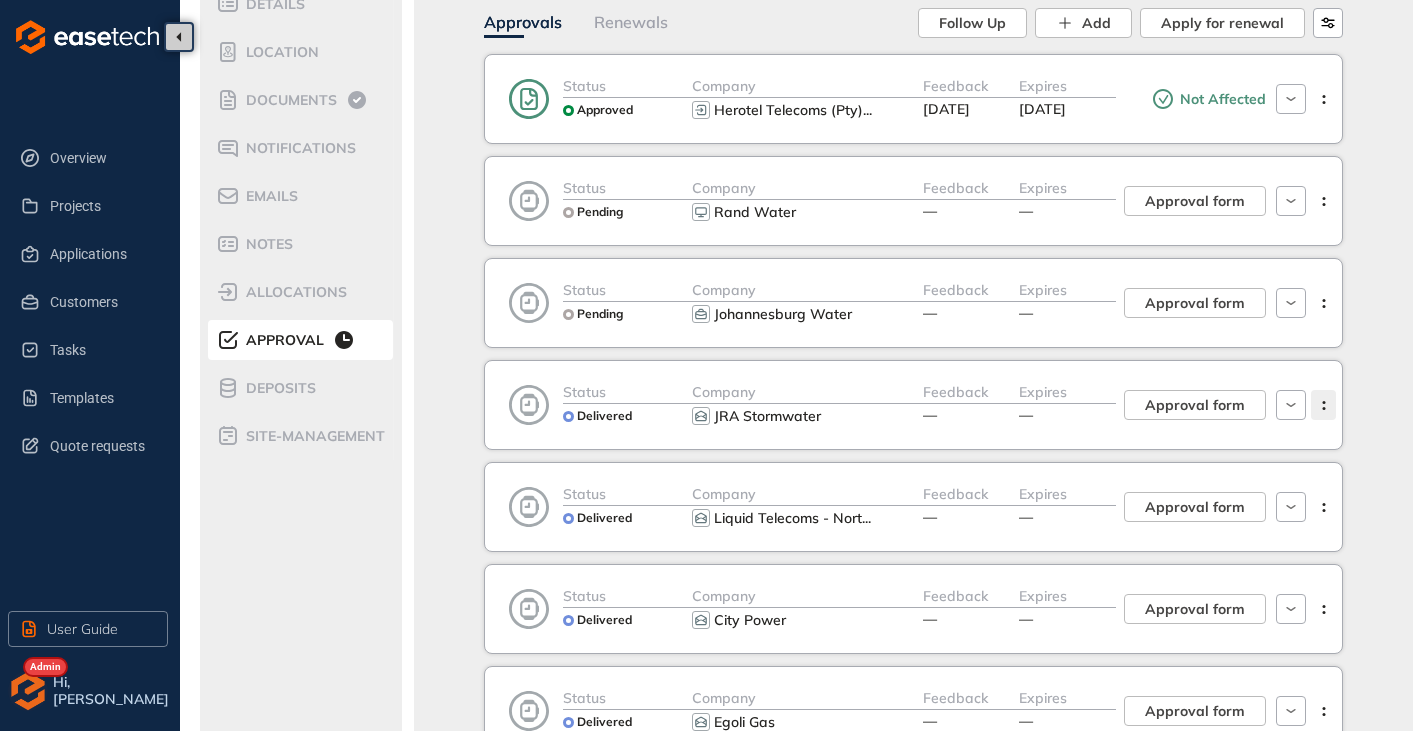 click at bounding box center (1323, 405) 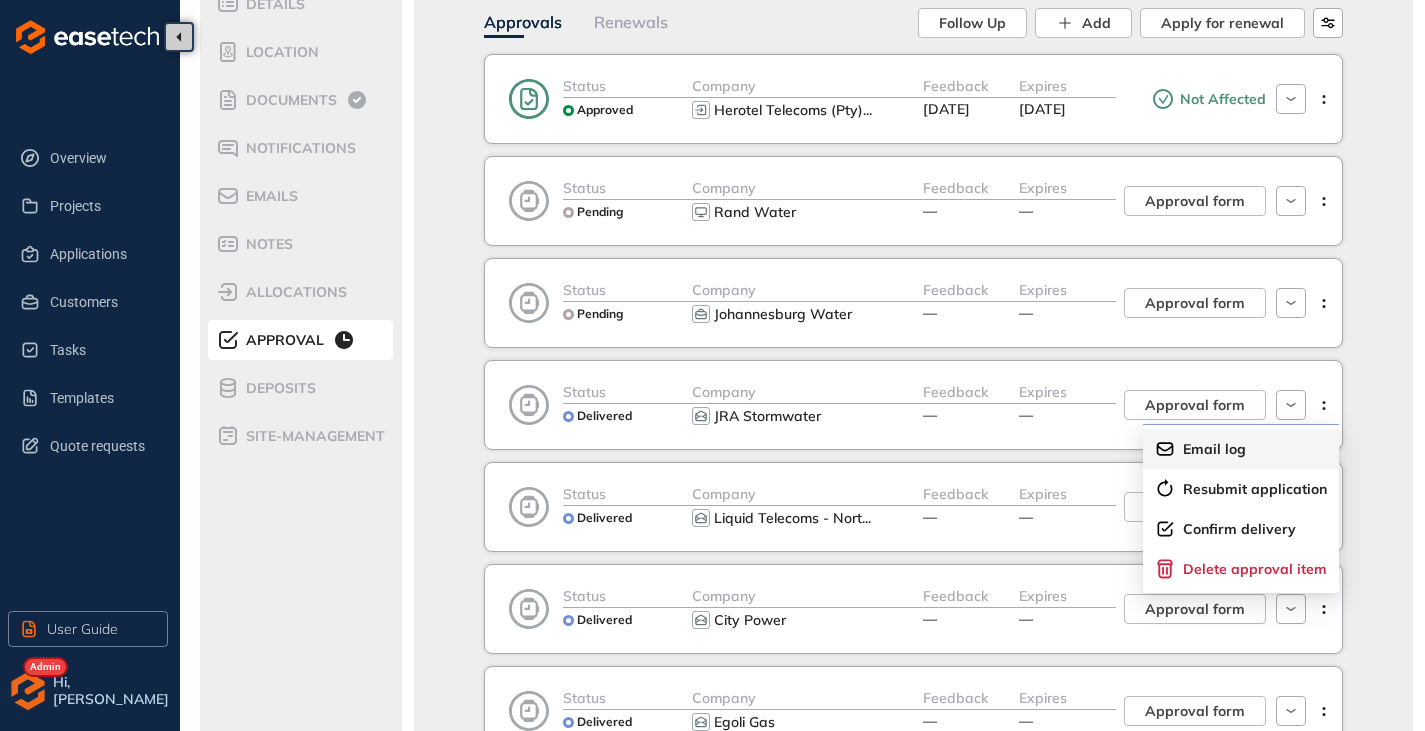 click on "Email log" at bounding box center (1214, 449) 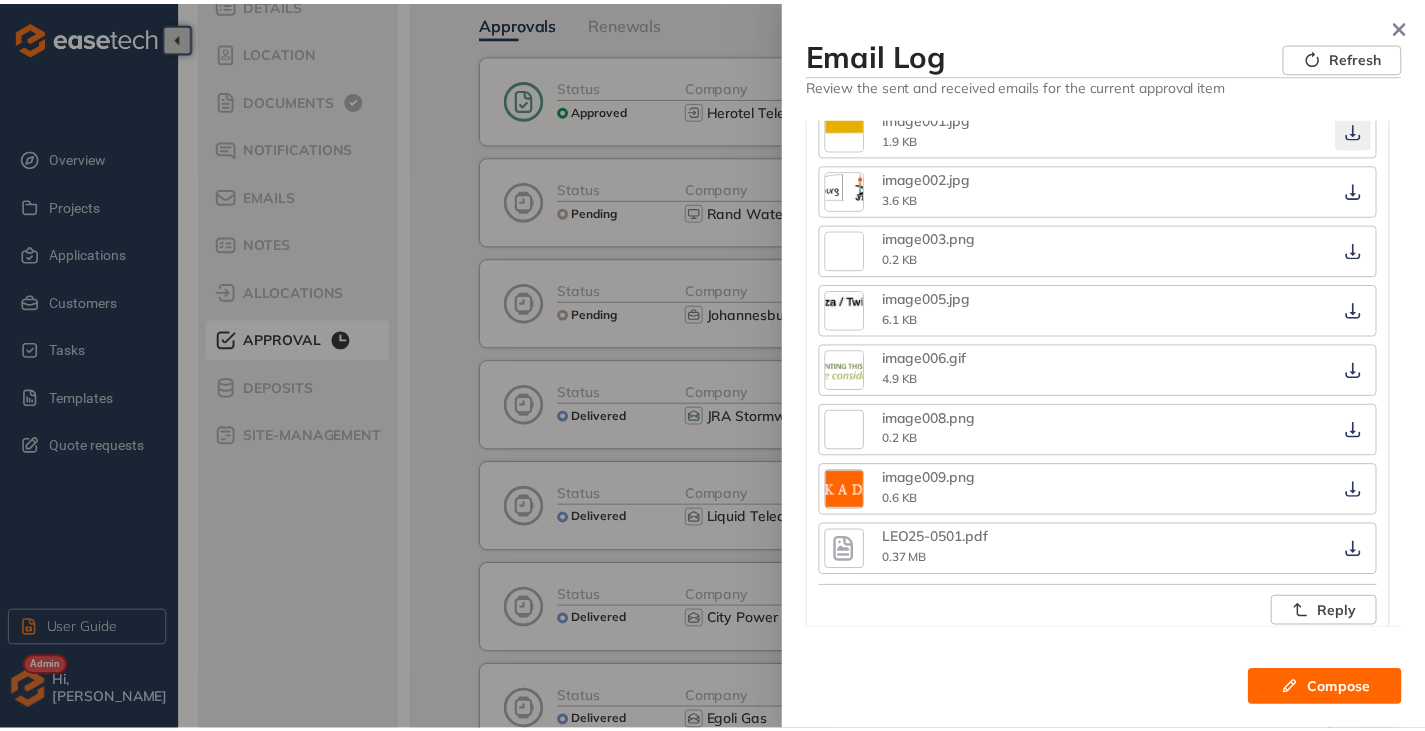 scroll, scrollTop: 1500, scrollLeft: 0, axis: vertical 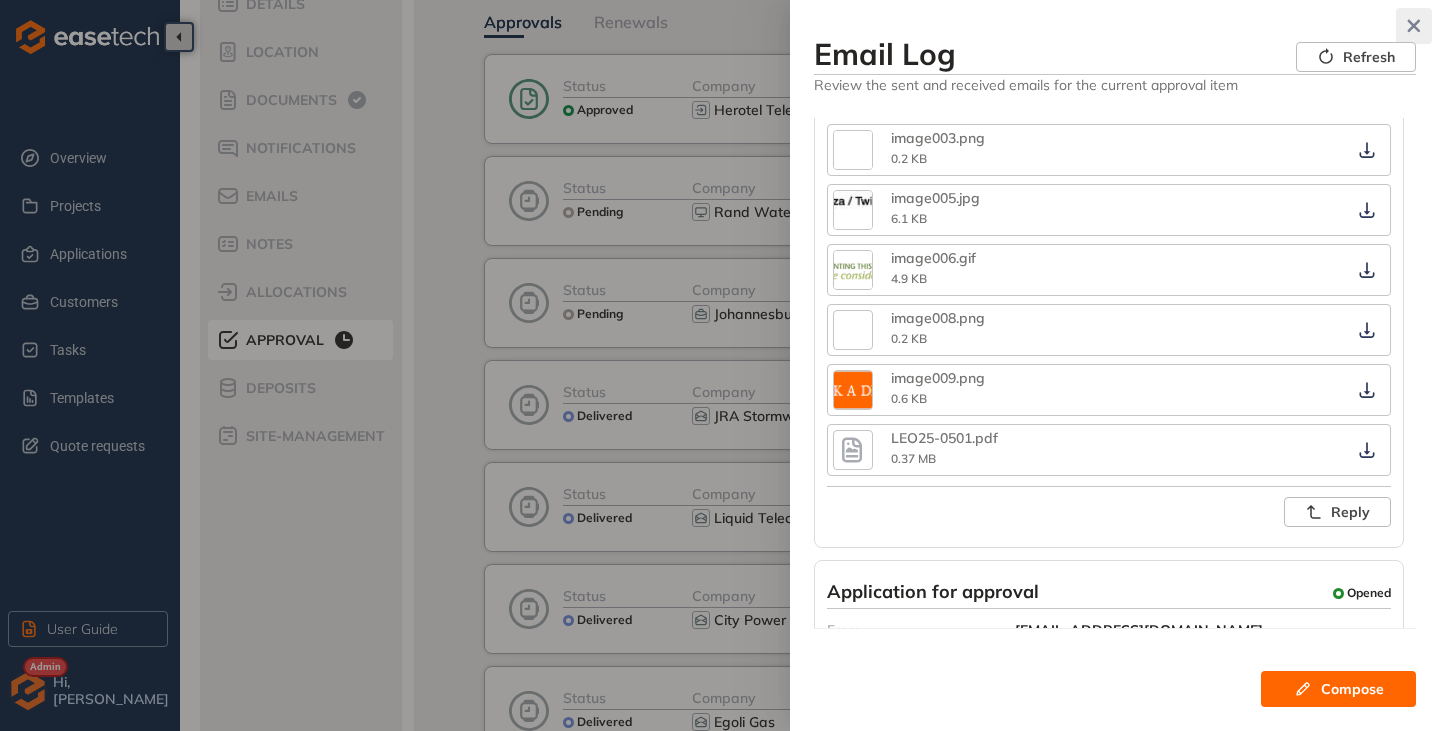 click 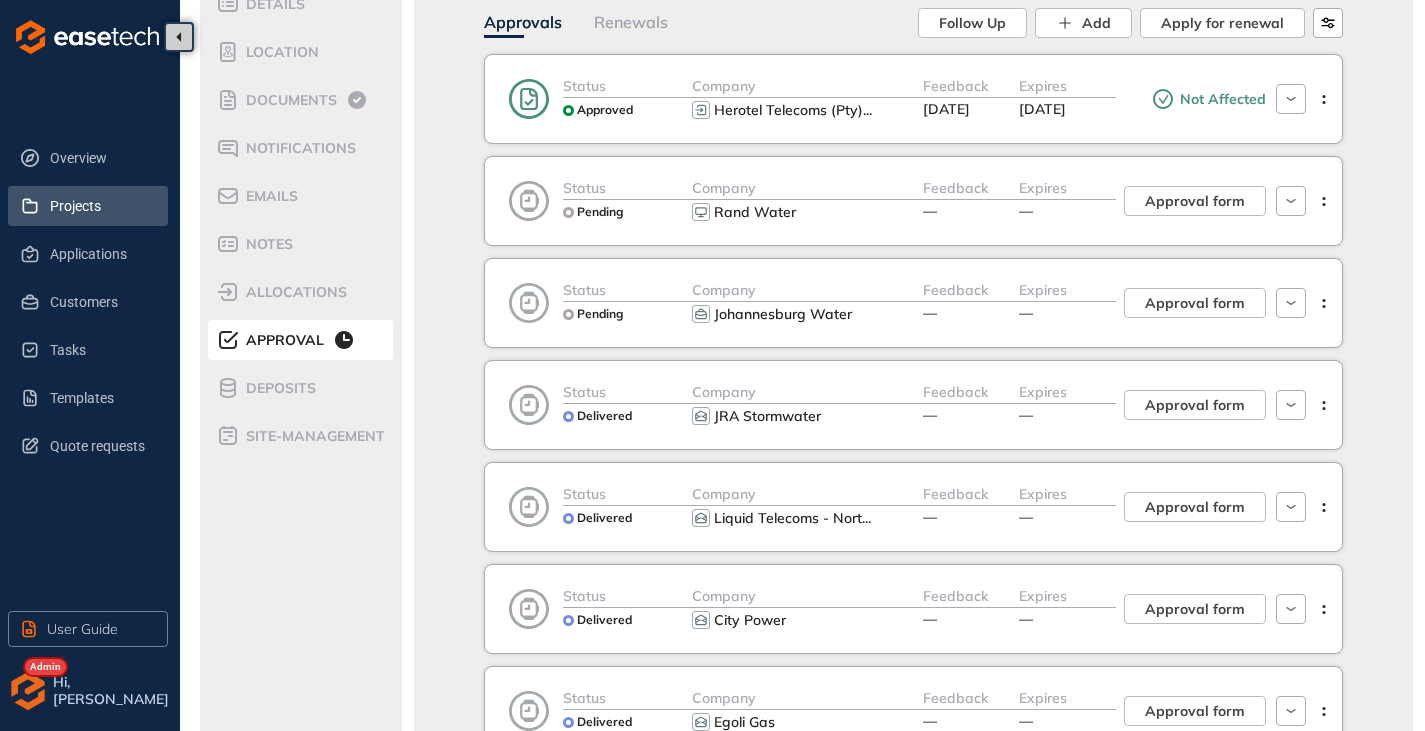 click on "Projects" at bounding box center [101, 206] 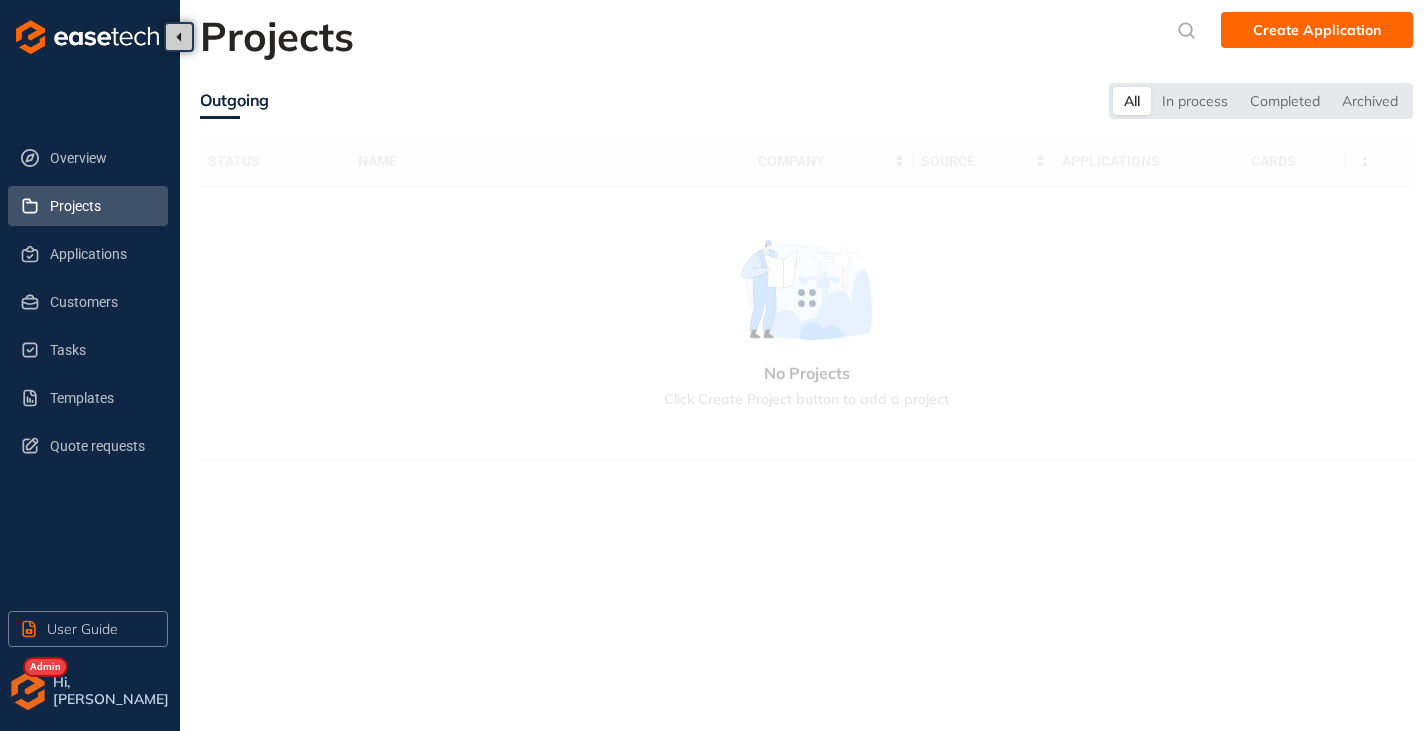 scroll, scrollTop: 0, scrollLeft: 0, axis: both 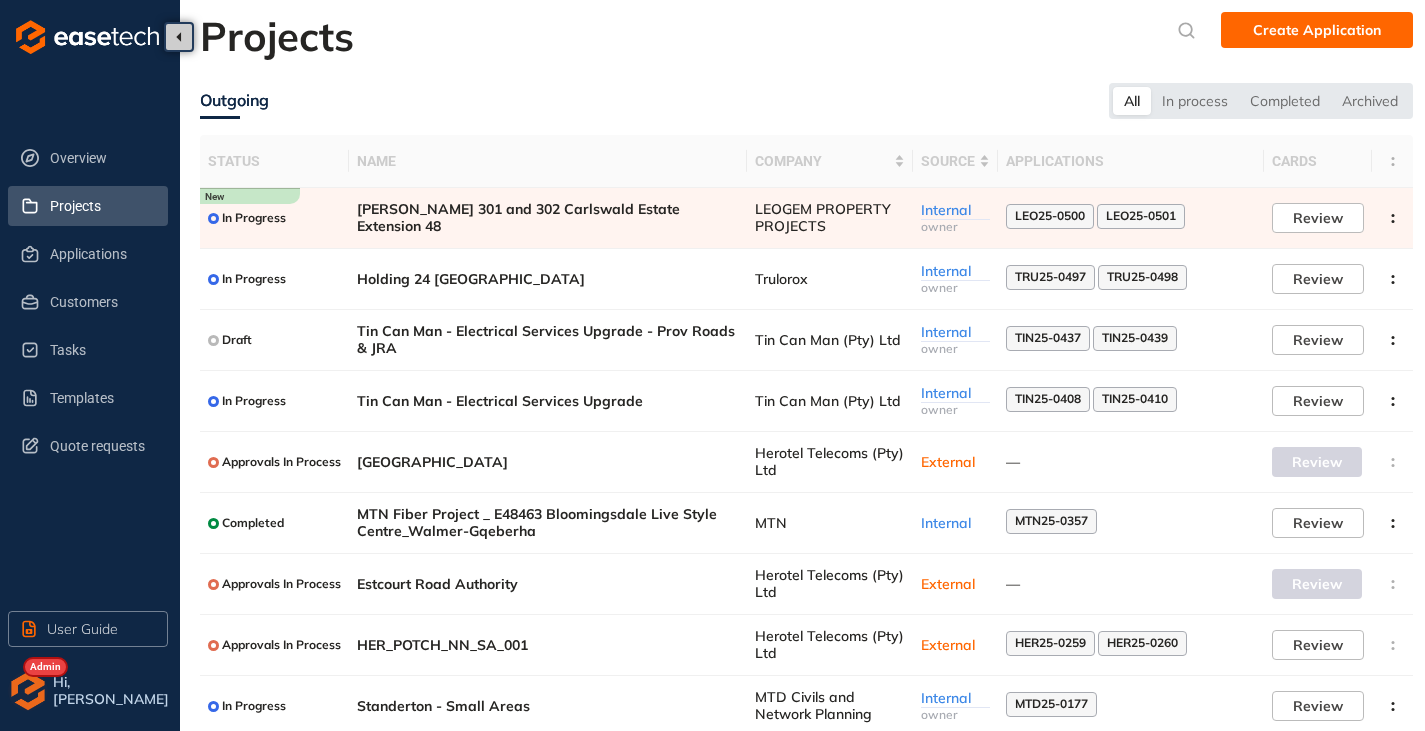 click at bounding box center (28, 691) 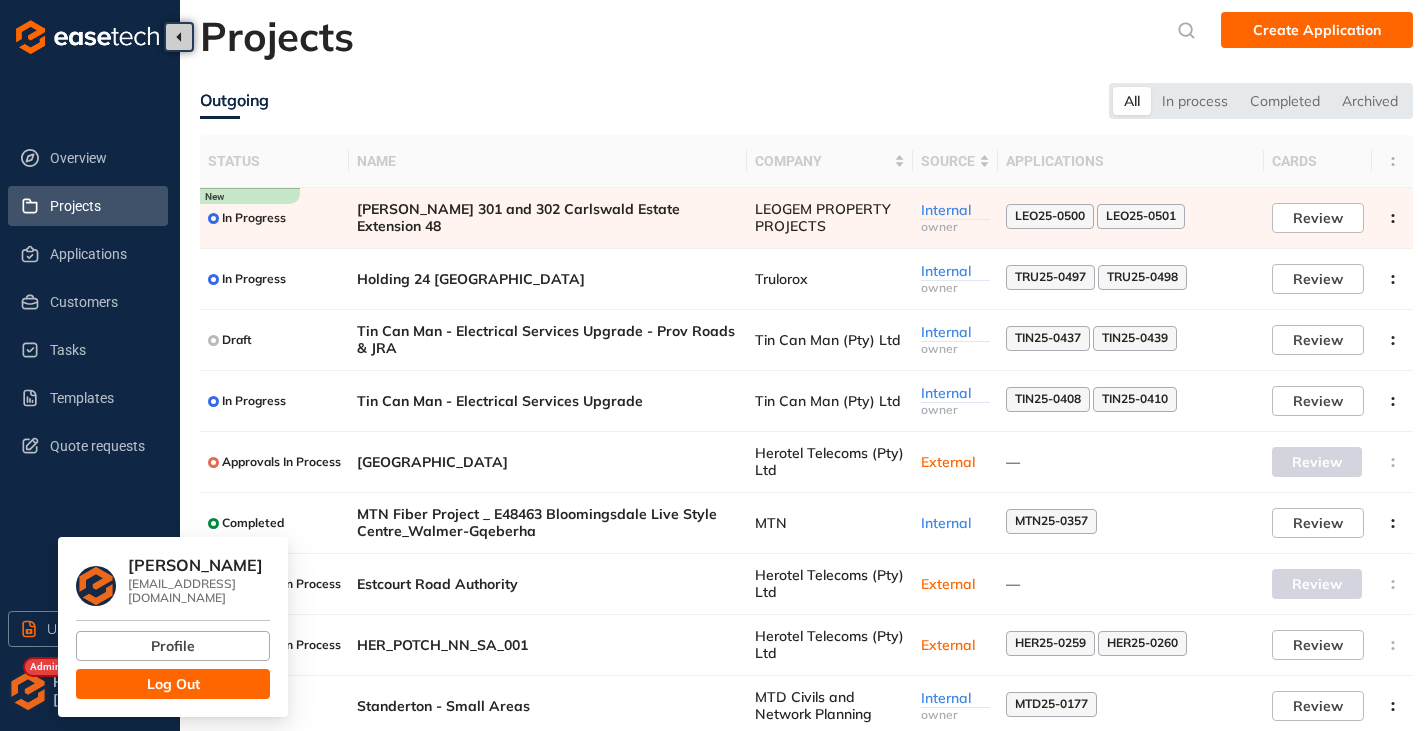 click on "Log Out" at bounding box center (173, 684) 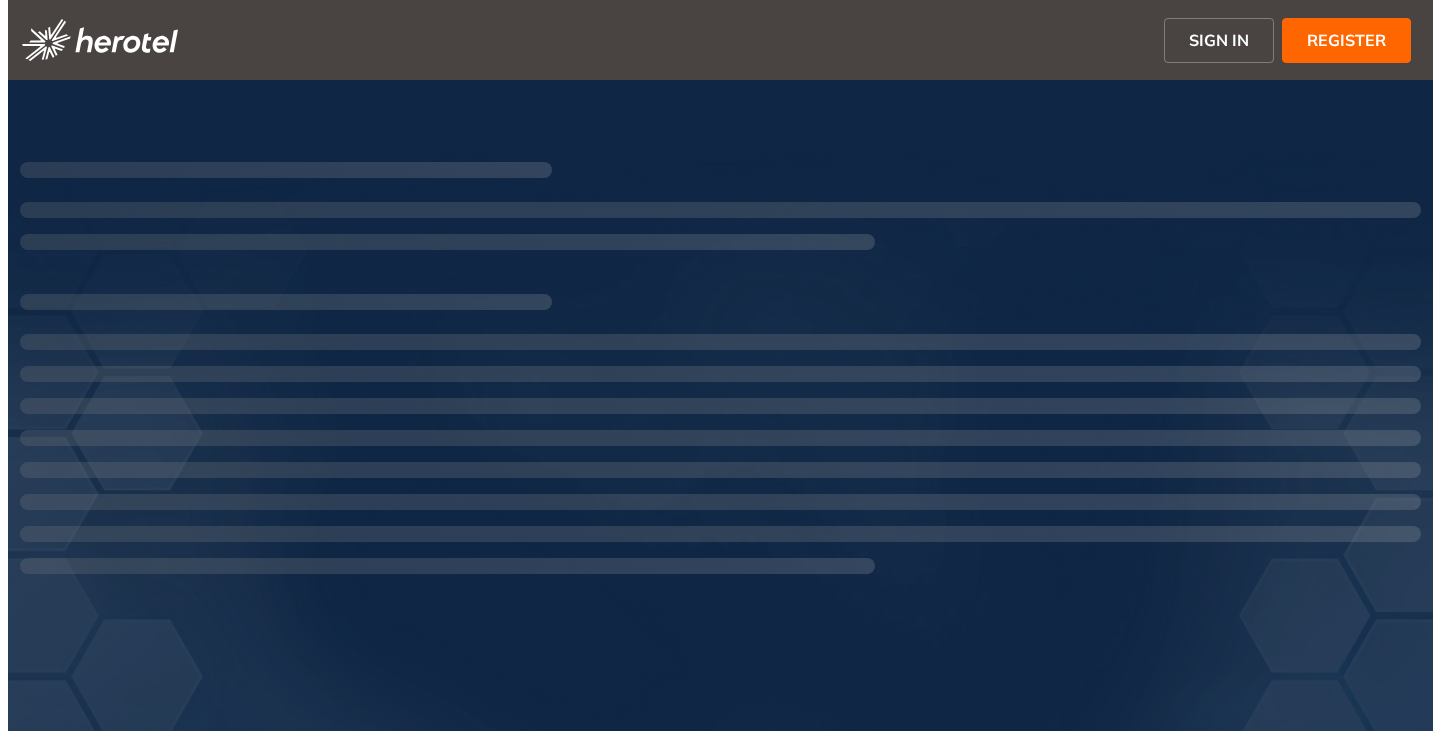 scroll, scrollTop: 0, scrollLeft: 0, axis: both 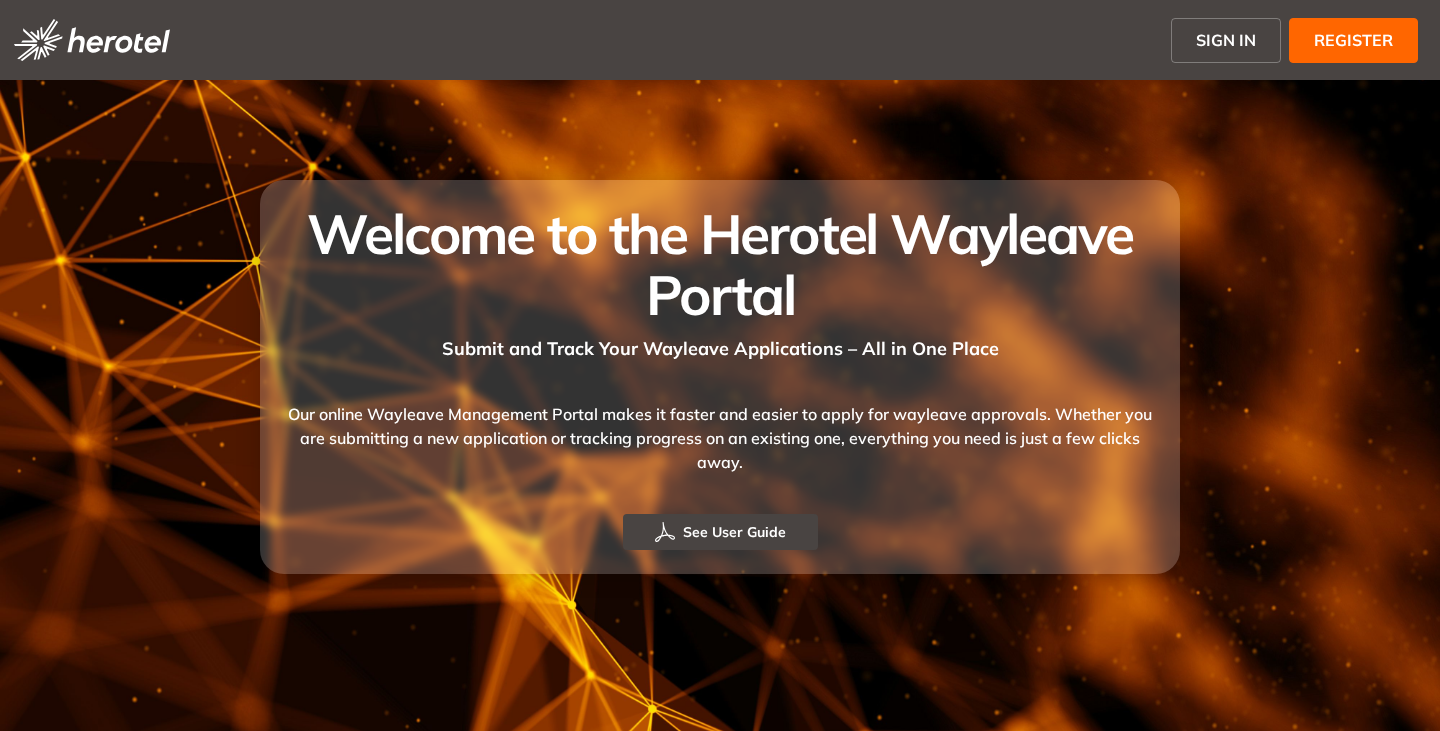 click on "SIGN IN" at bounding box center [1226, 40] 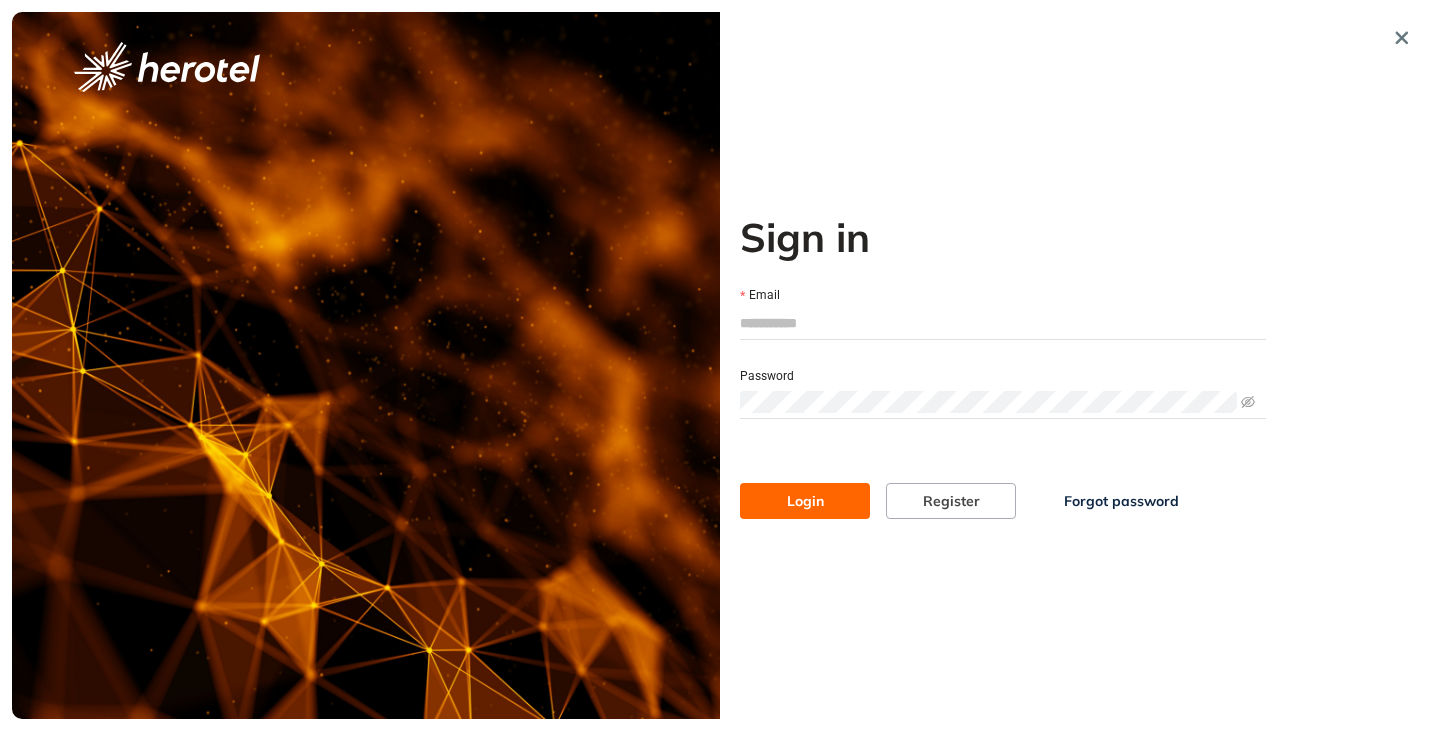 click on "Email" at bounding box center [1003, 323] 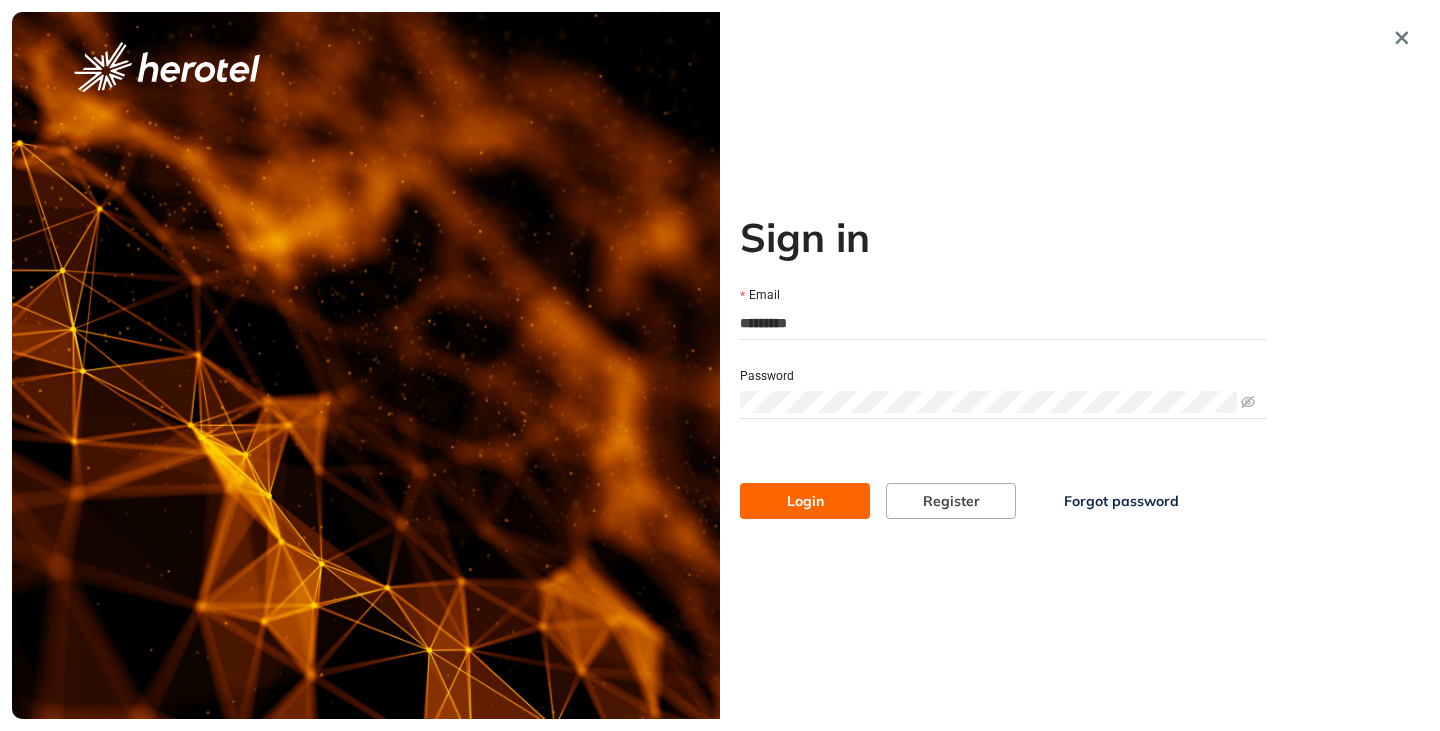 type on "**********" 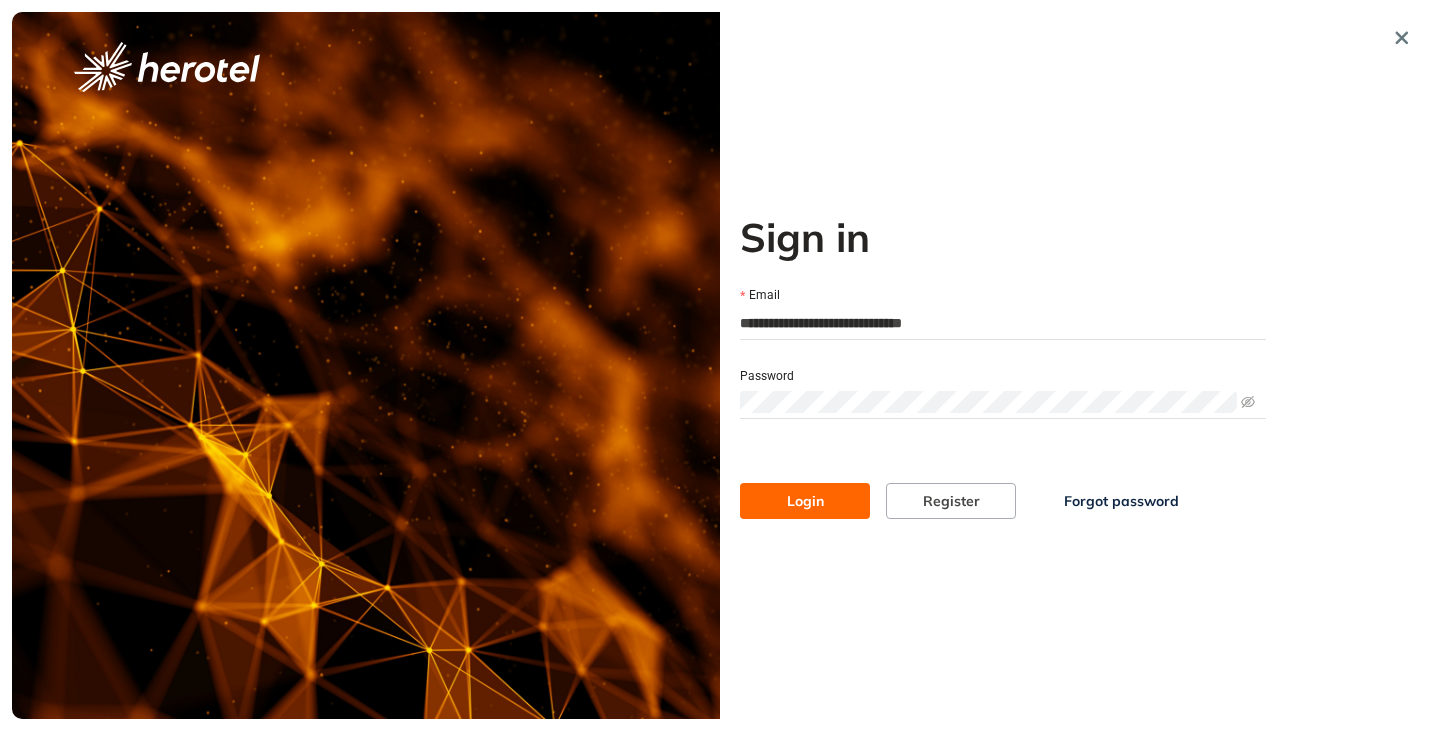 click on "Login" at bounding box center (805, 501) 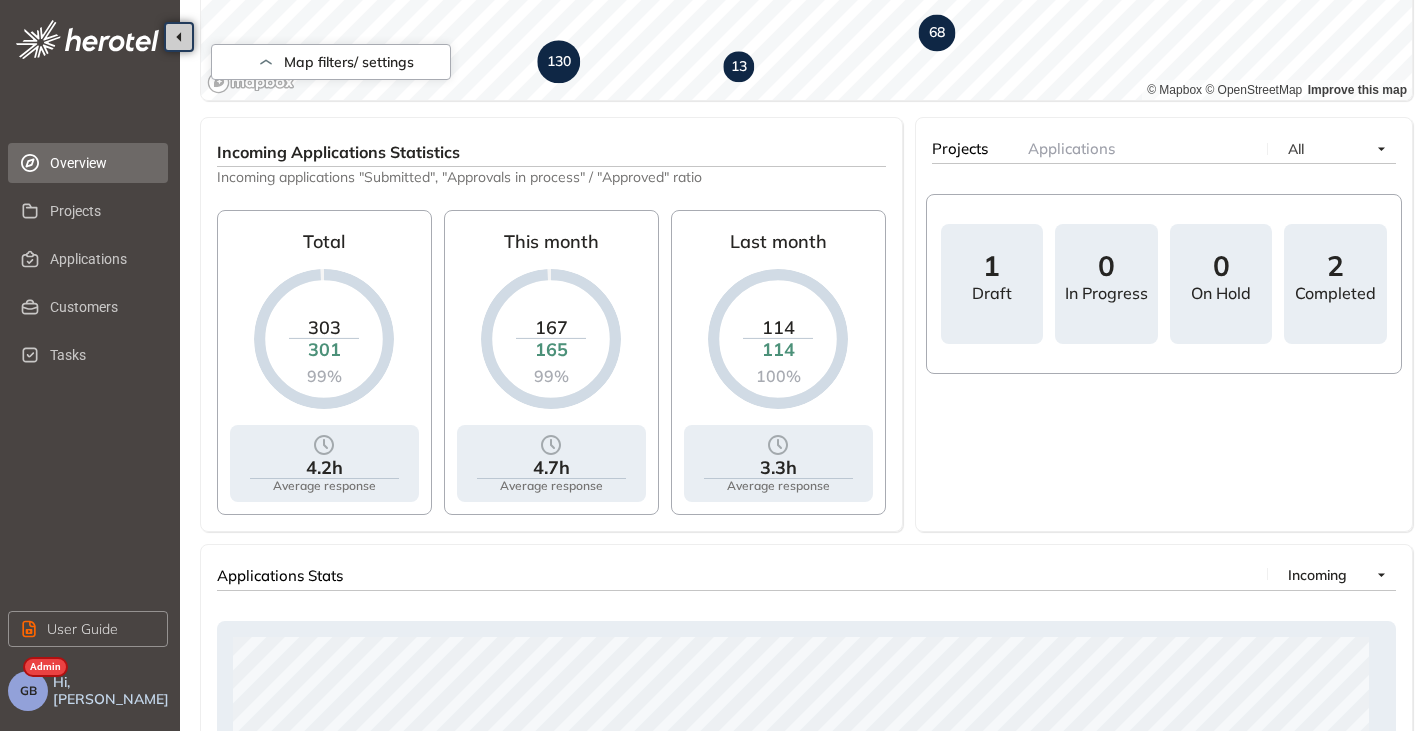 scroll, scrollTop: 100, scrollLeft: 0, axis: vertical 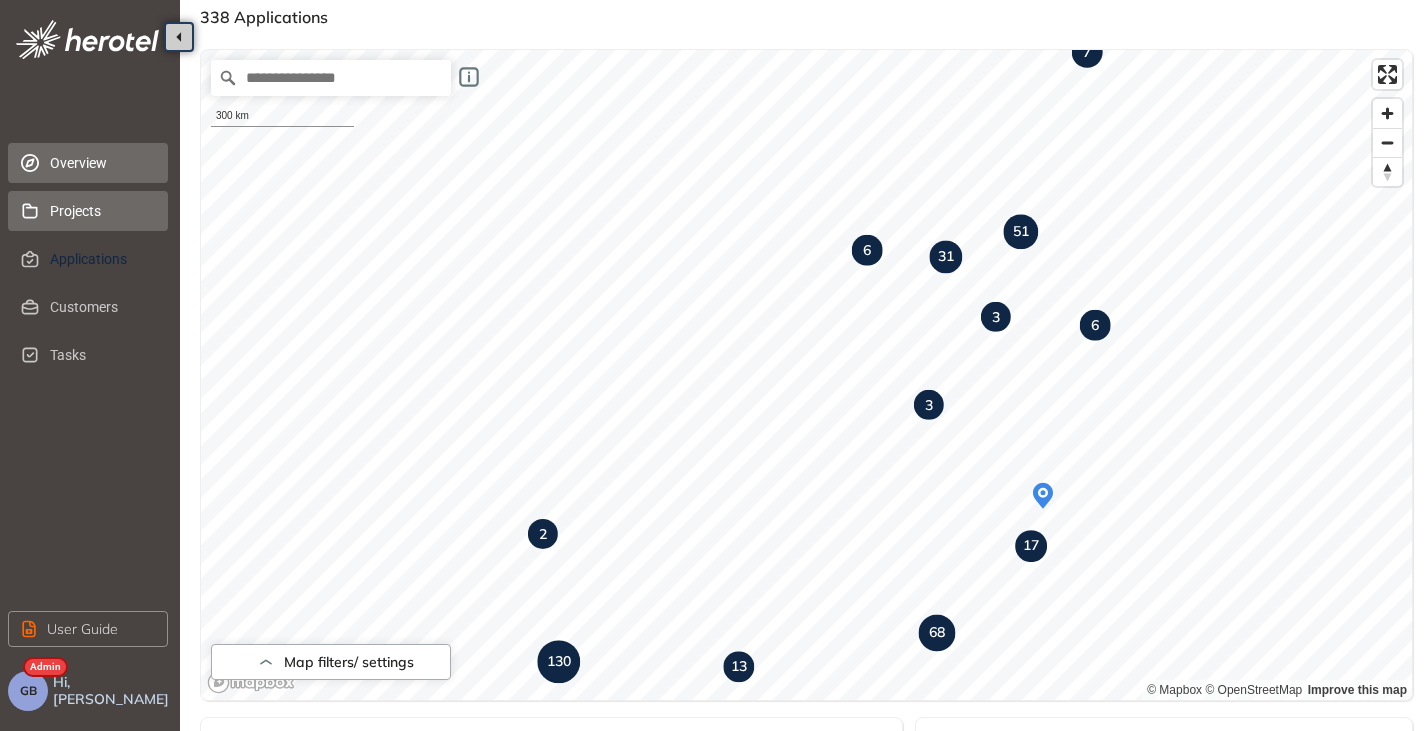 click on "Projects" at bounding box center (101, 211) 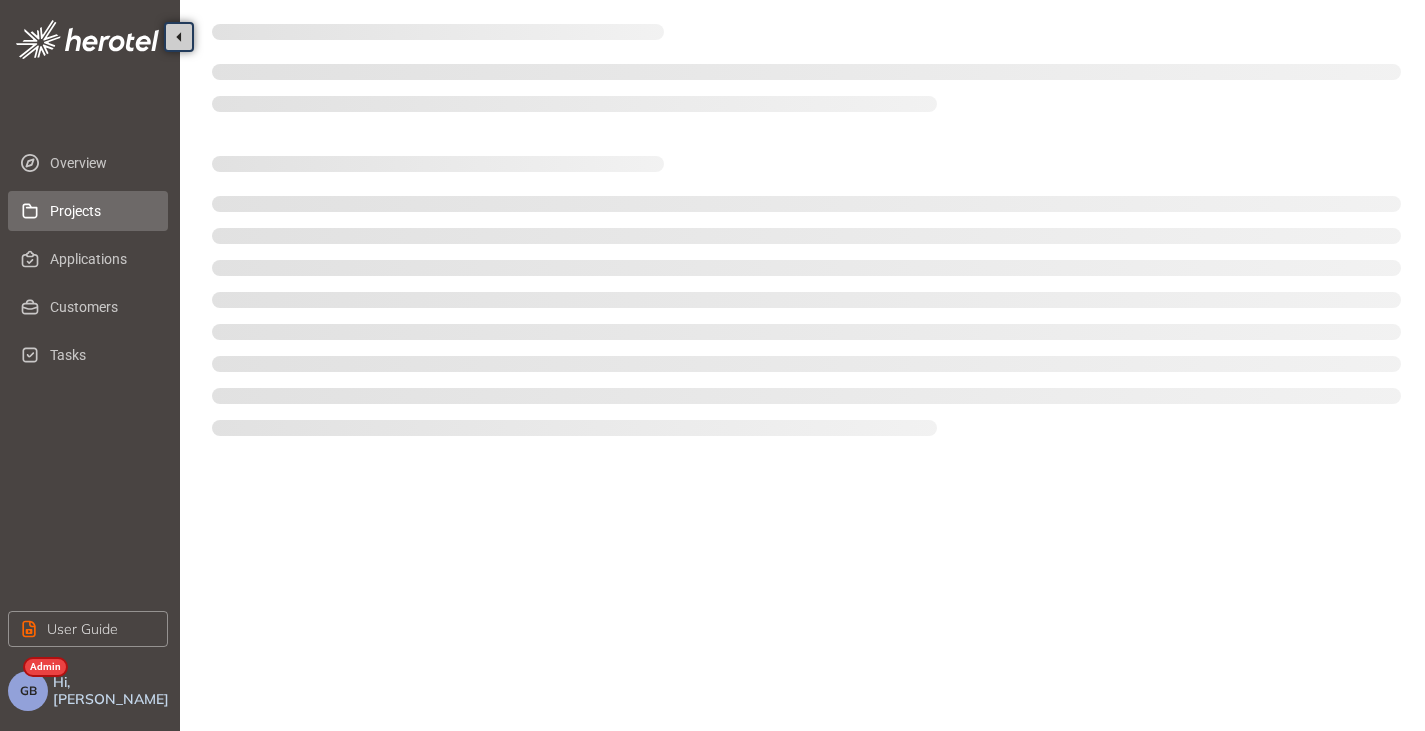 scroll, scrollTop: 0, scrollLeft: 0, axis: both 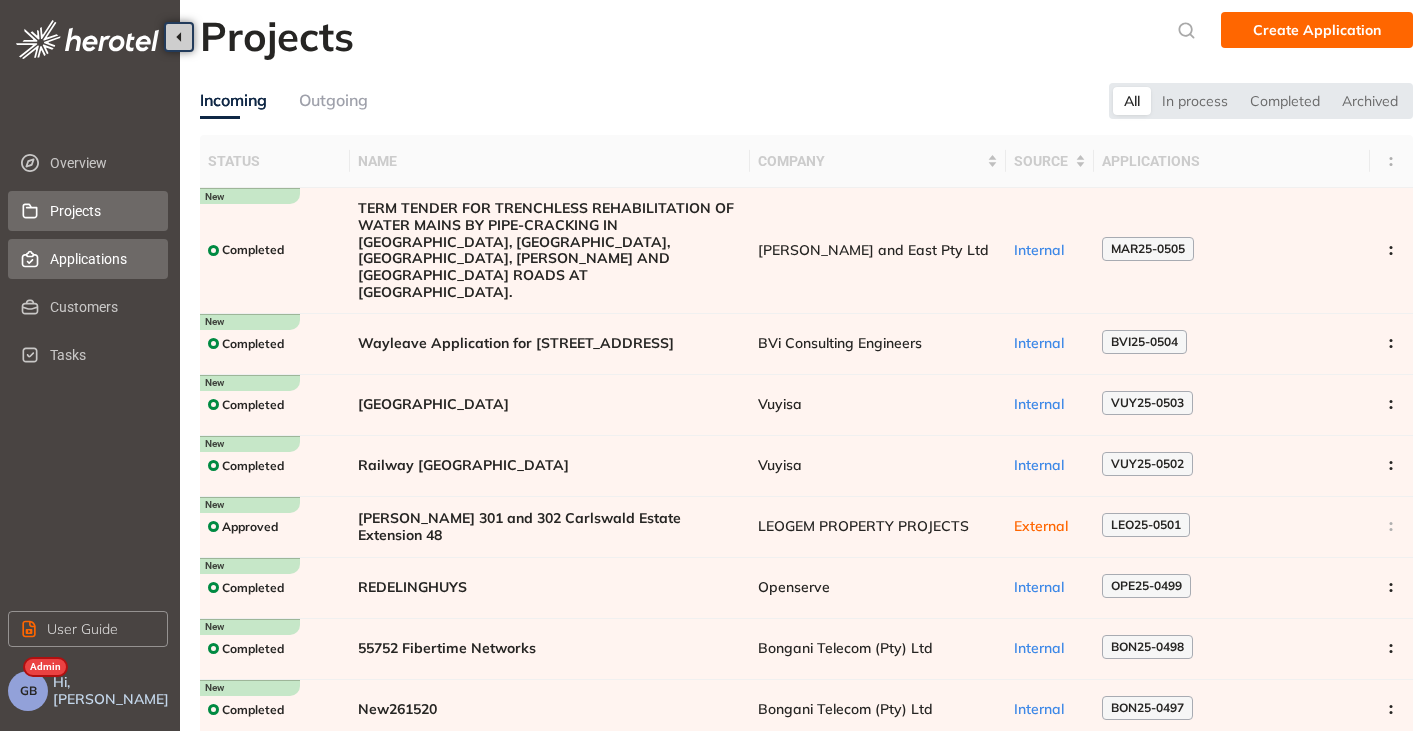 click on "Applications" at bounding box center (101, 259) 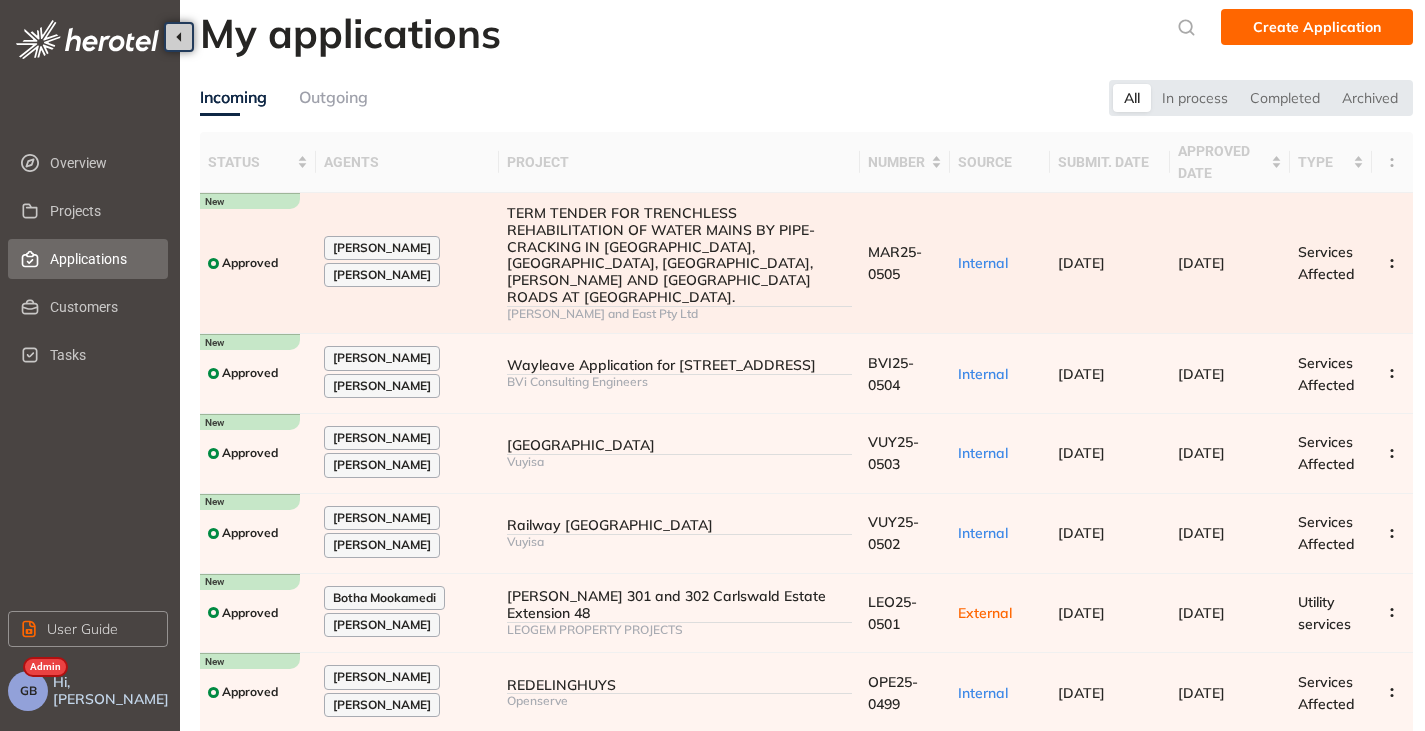scroll, scrollTop: 0, scrollLeft: 0, axis: both 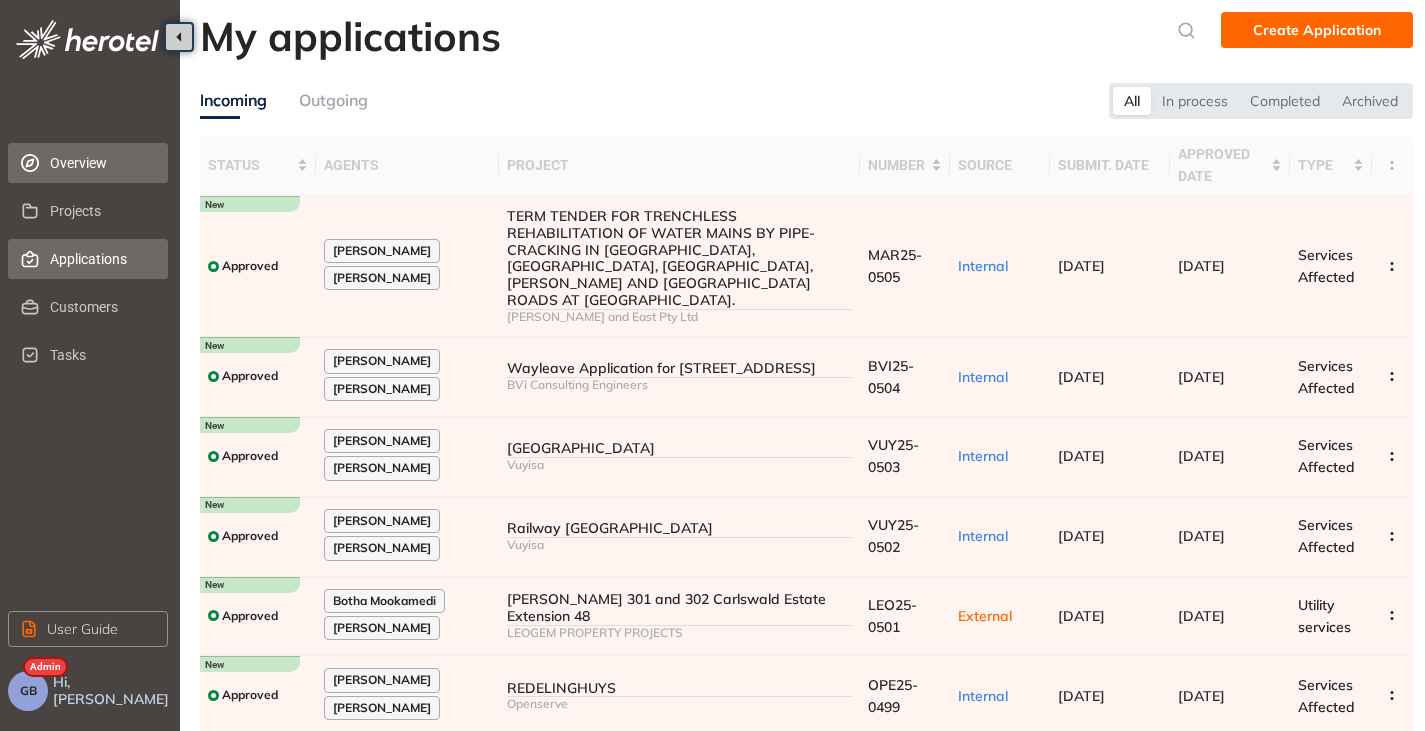 click on "Overview" at bounding box center [101, 163] 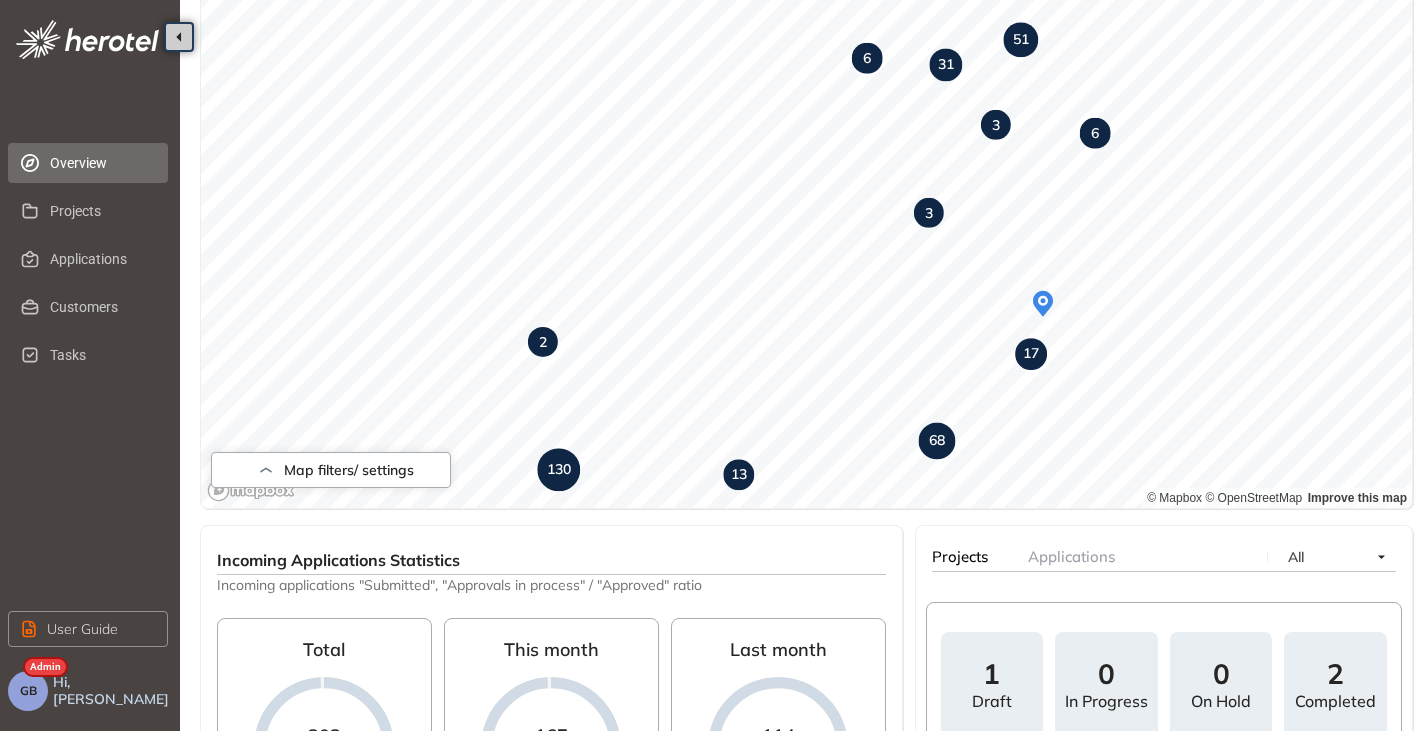 scroll, scrollTop: 0, scrollLeft: 0, axis: both 